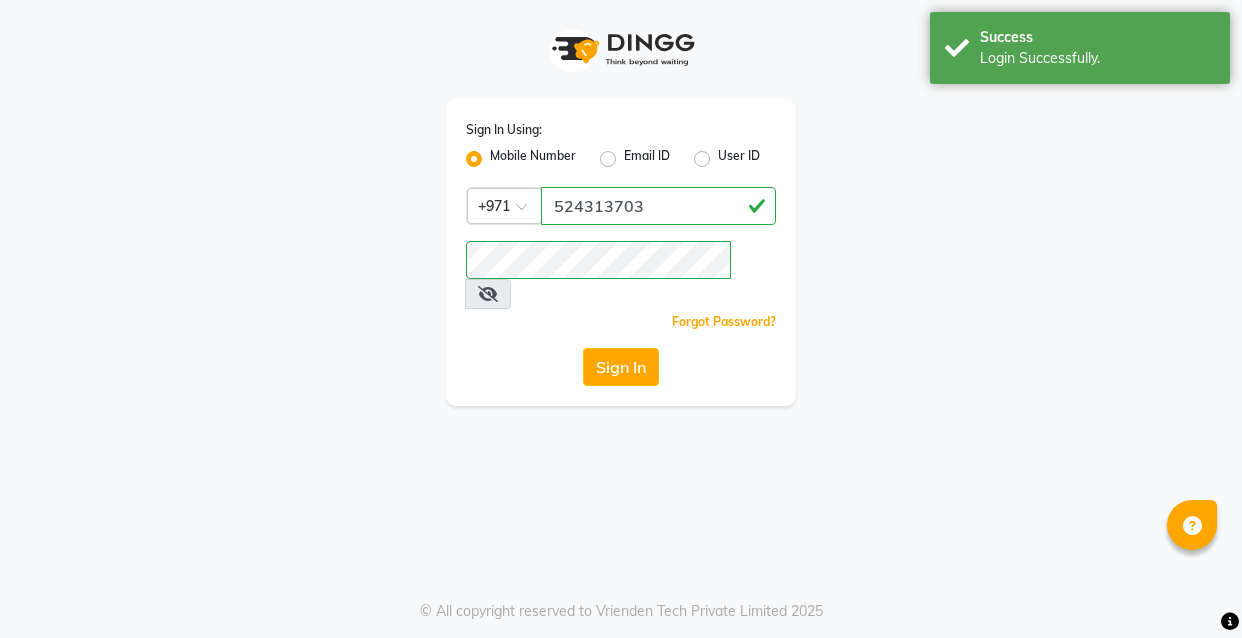 scroll, scrollTop: 0, scrollLeft: 0, axis: both 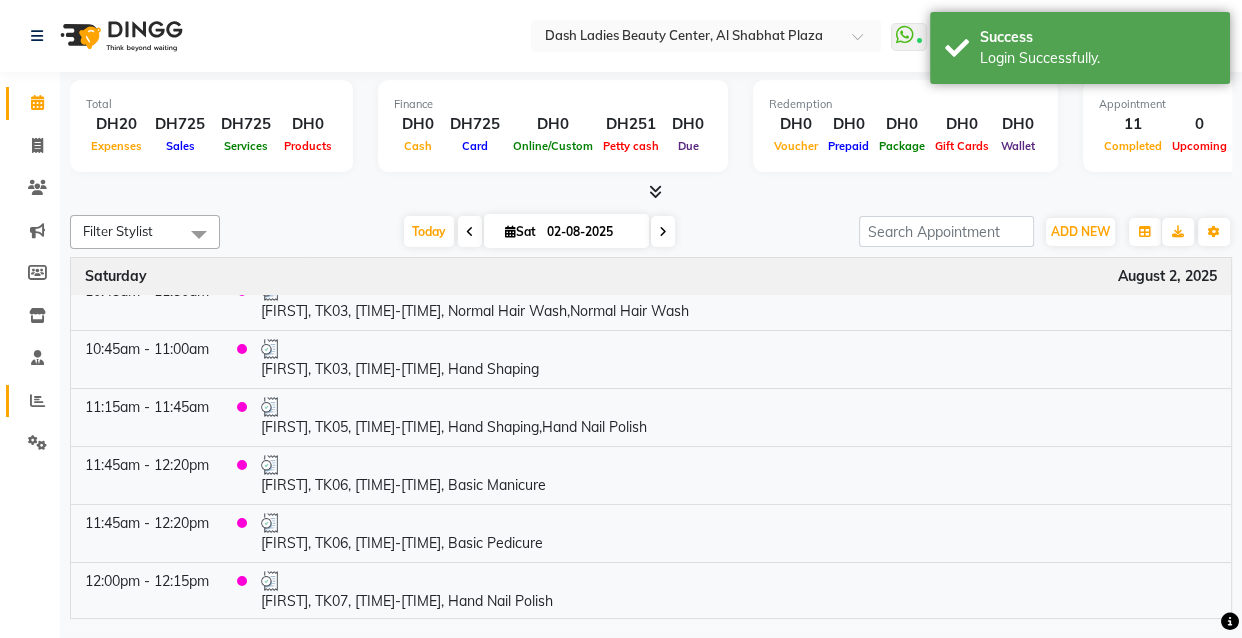 click 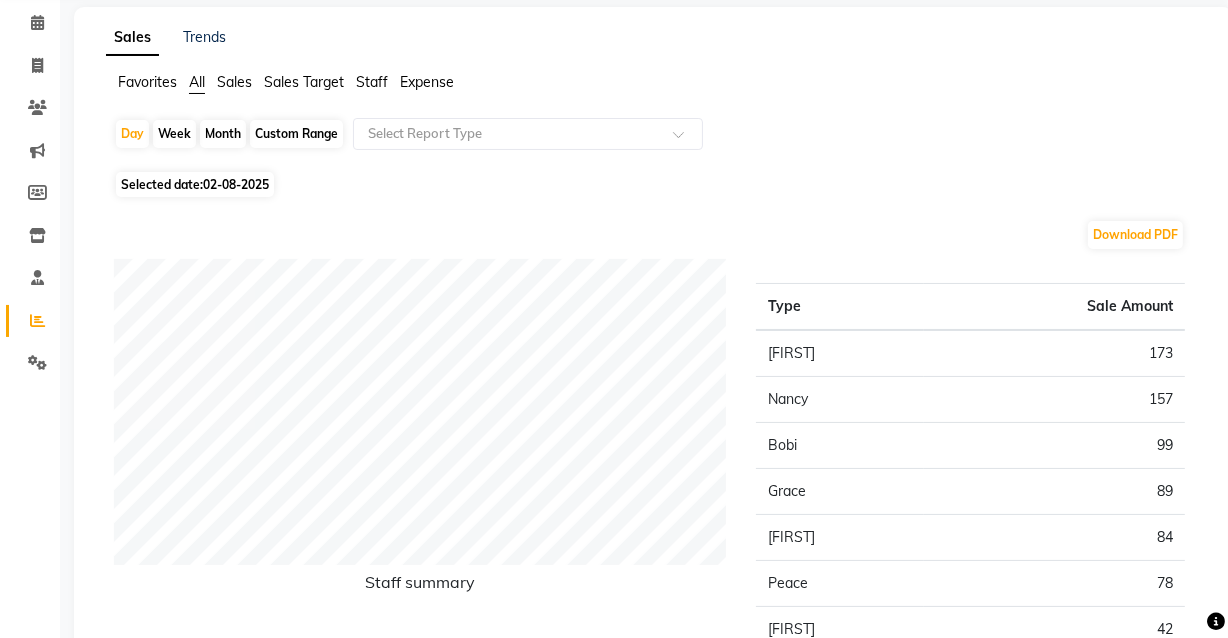 scroll, scrollTop: 0, scrollLeft: 0, axis: both 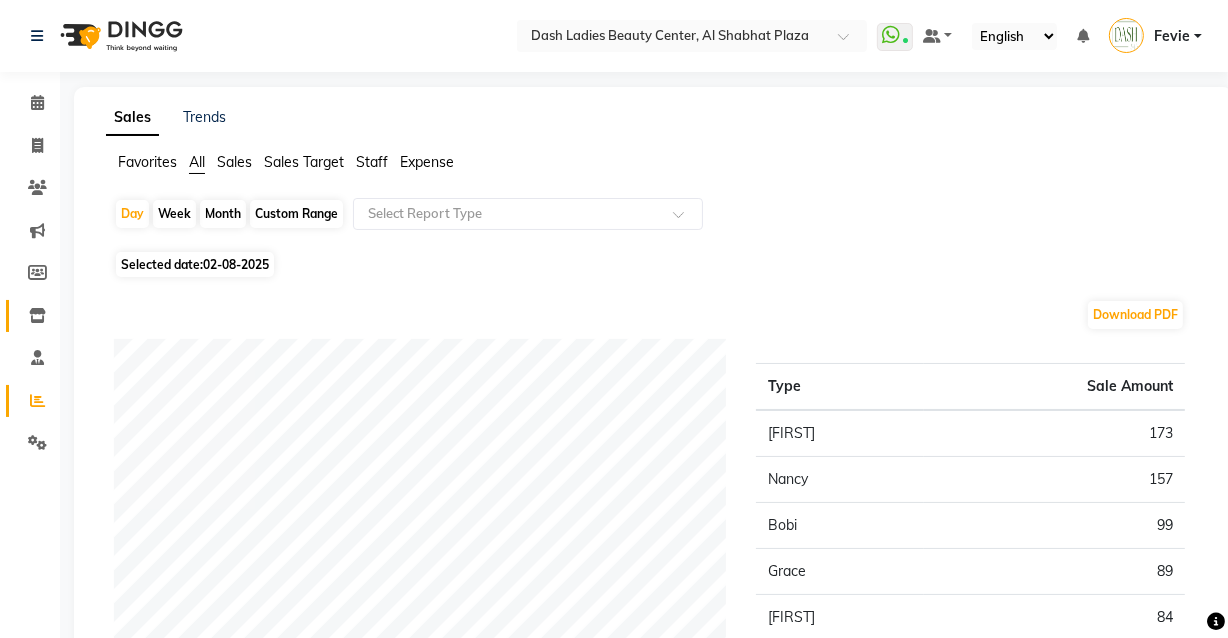 click 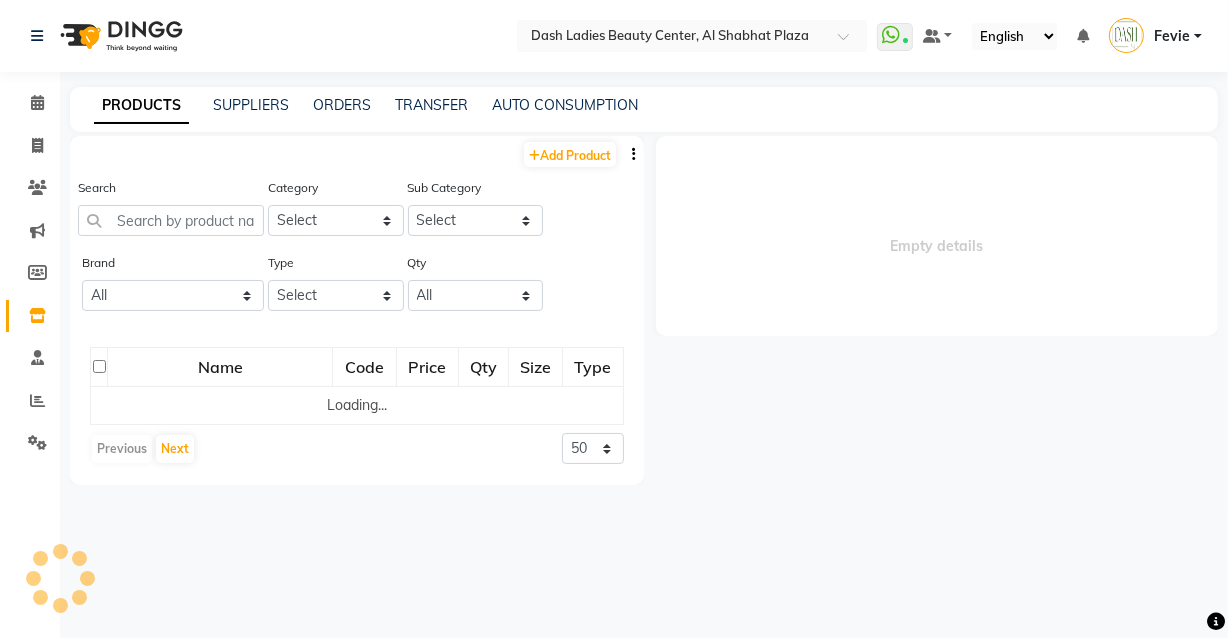 select 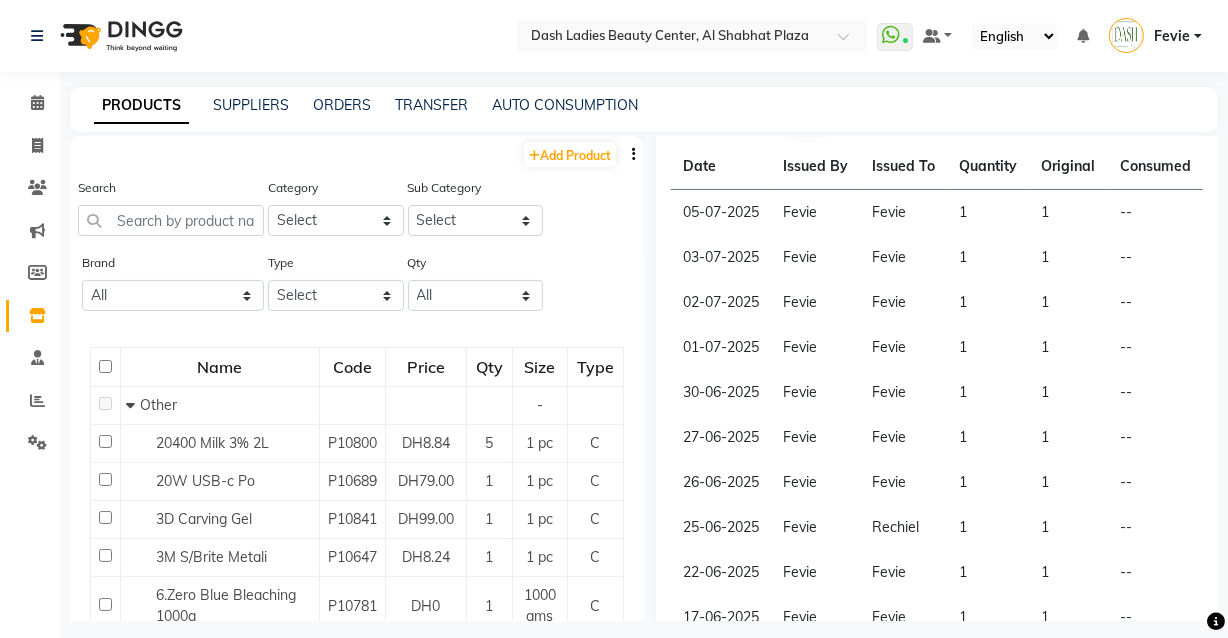 scroll, scrollTop: 362, scrollLeft: 0, axis: vertical 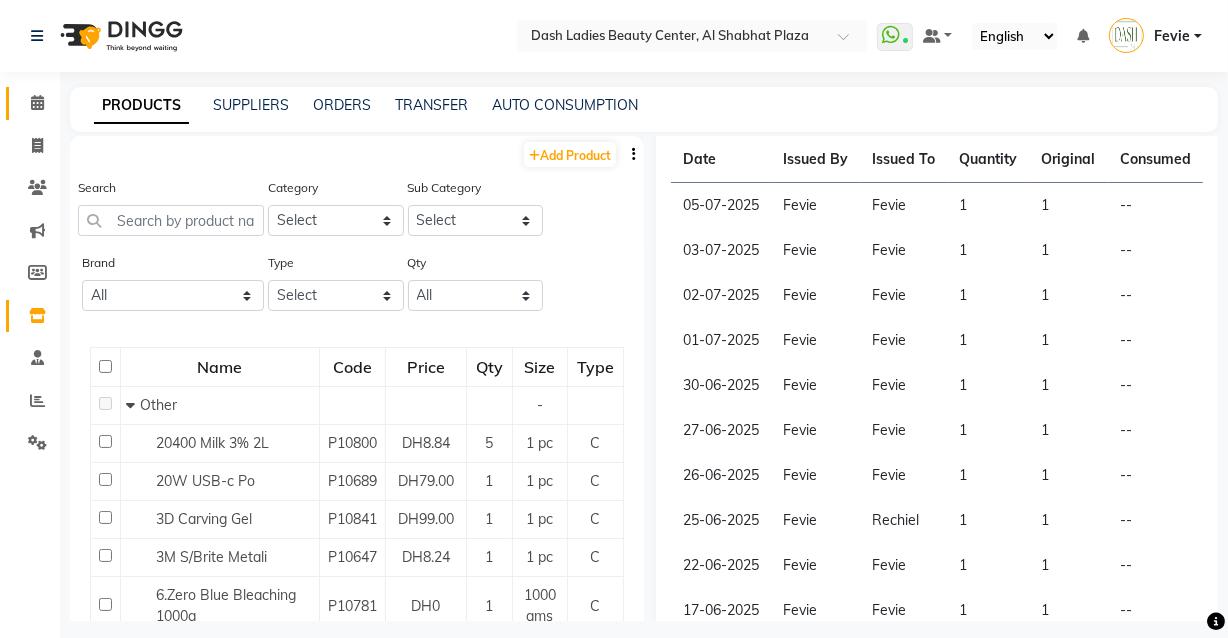 click 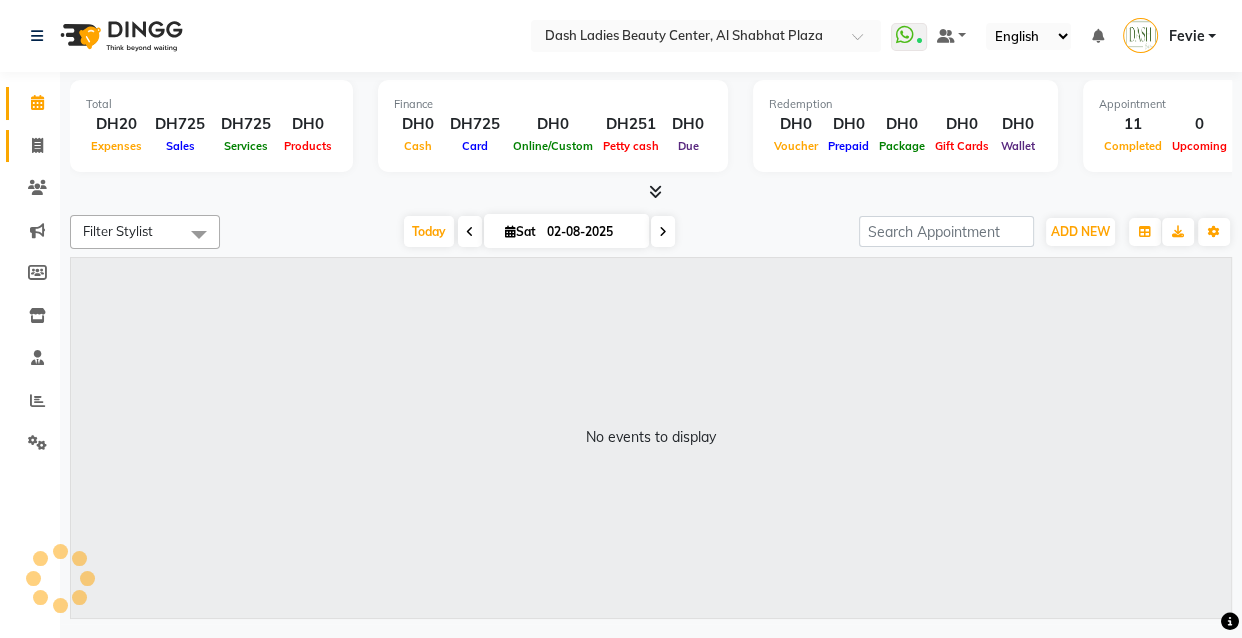 click 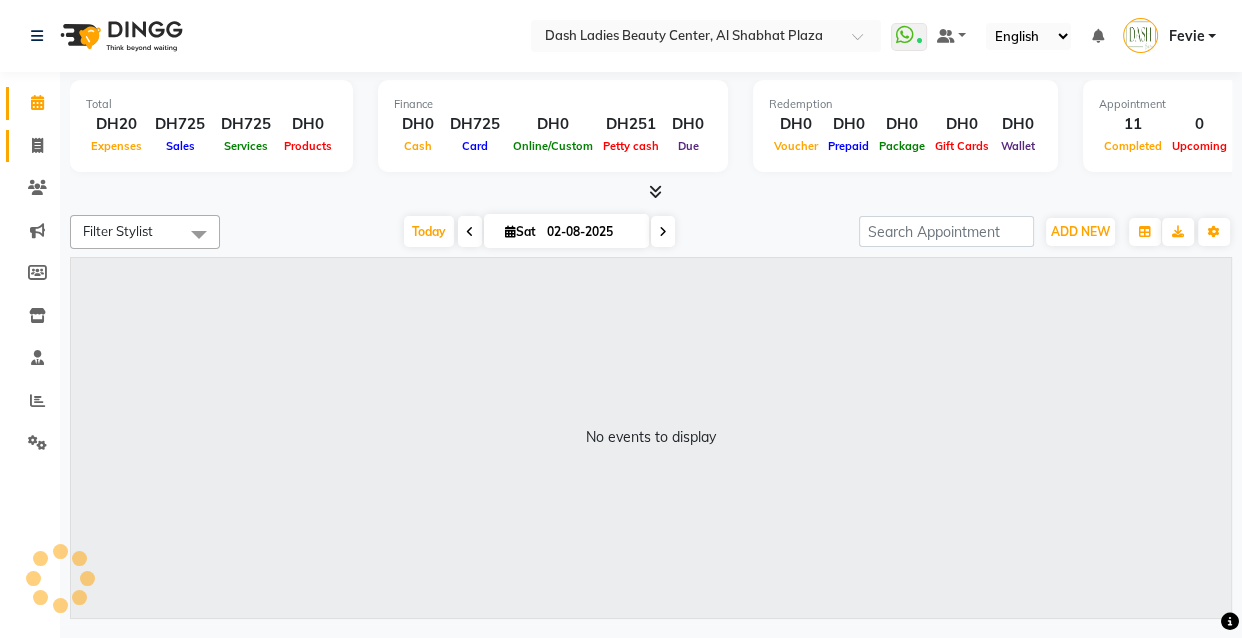 select on "service" 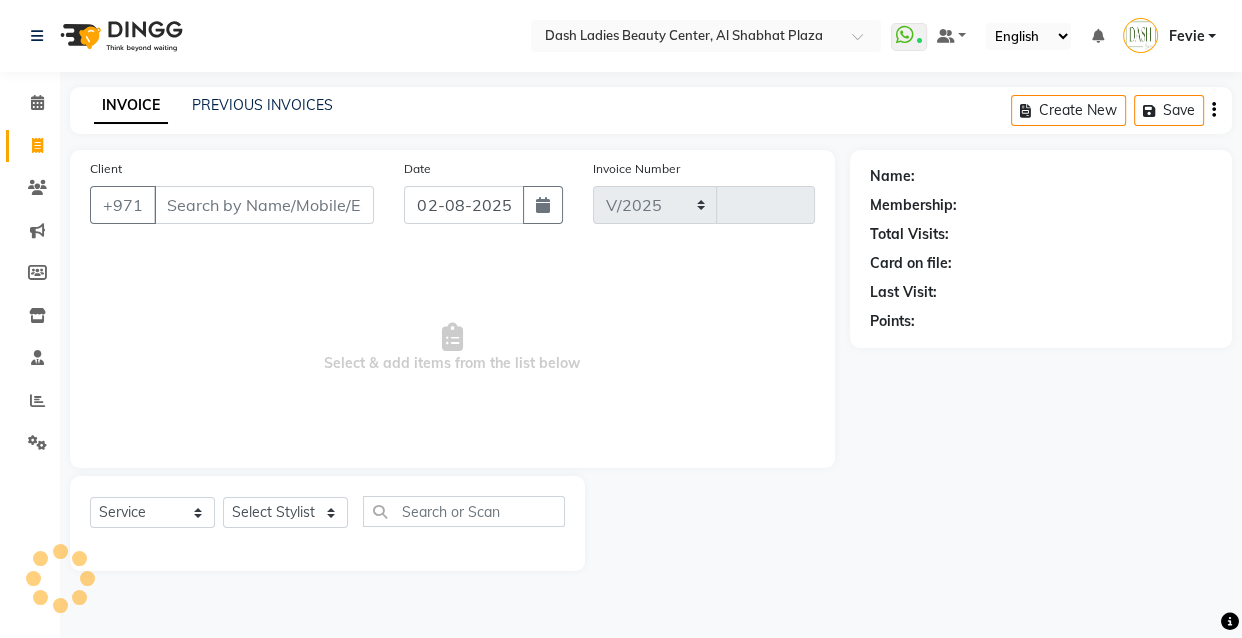 select on "8372" 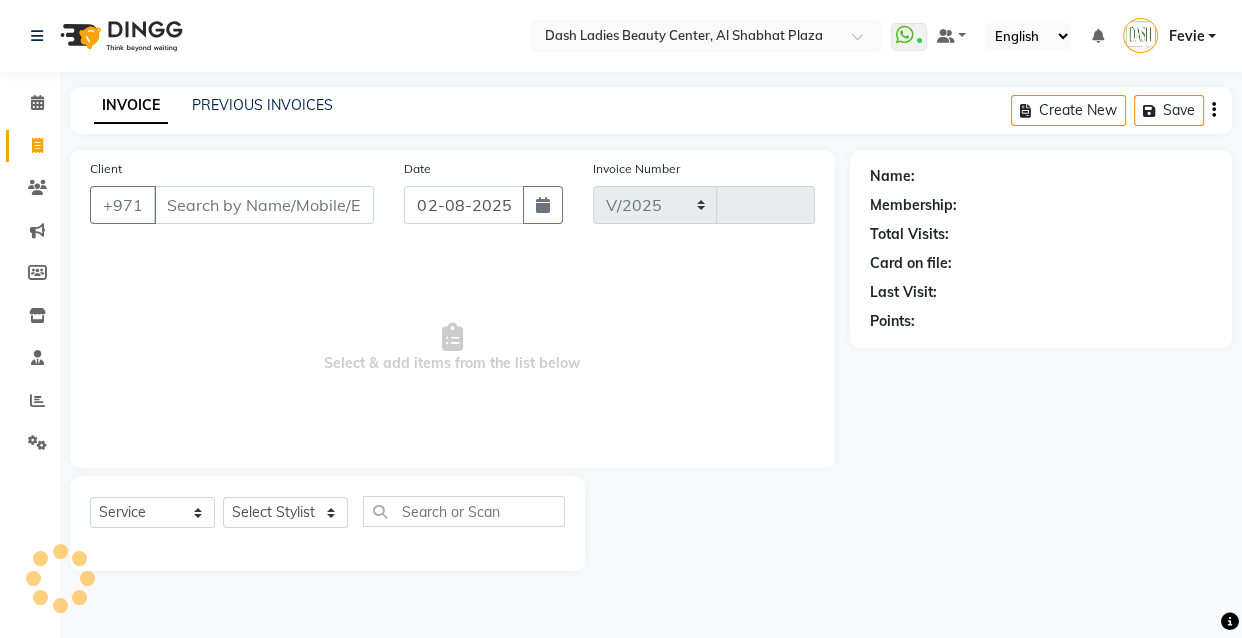 type on "2490" 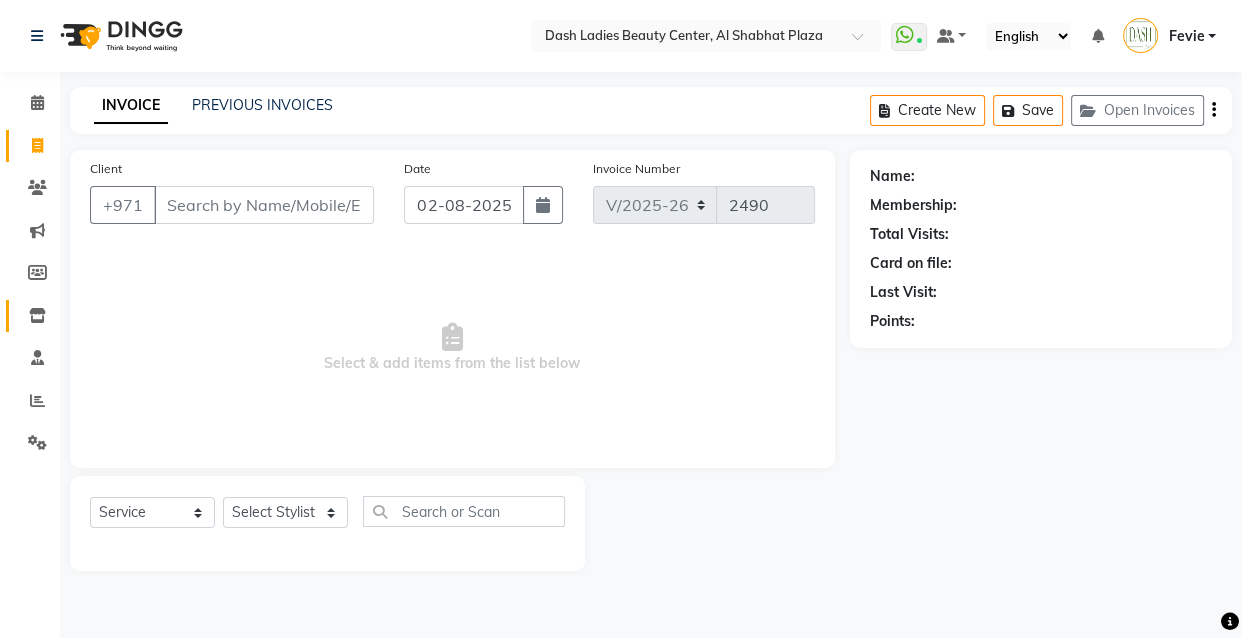 click 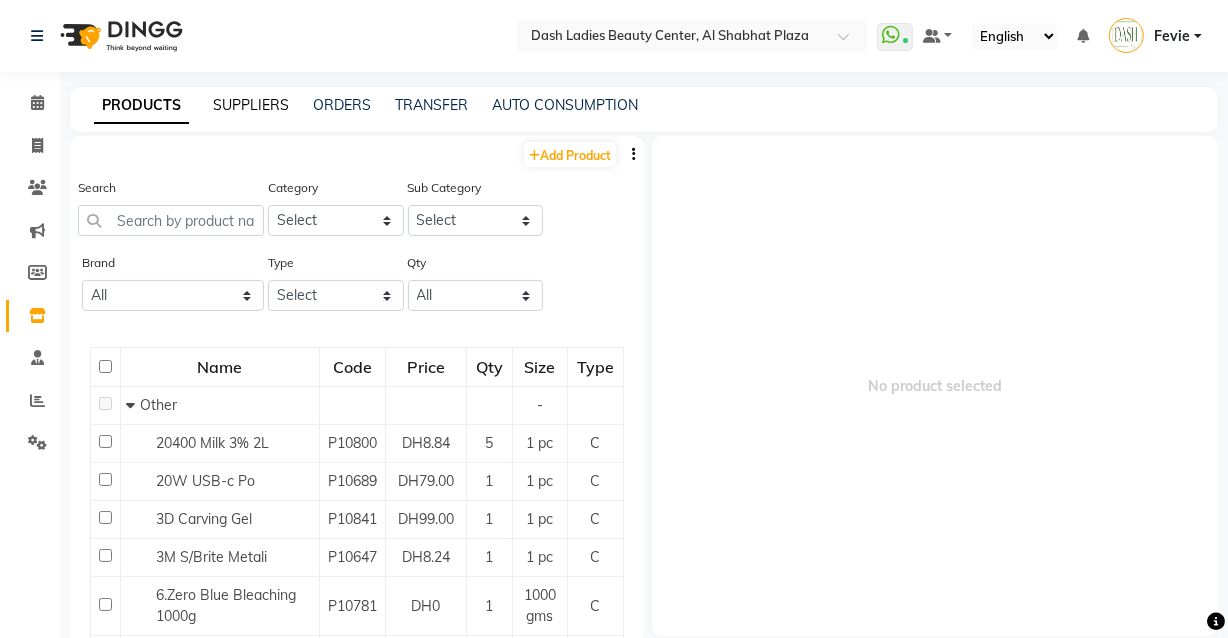 click on "SUPPLIERS" 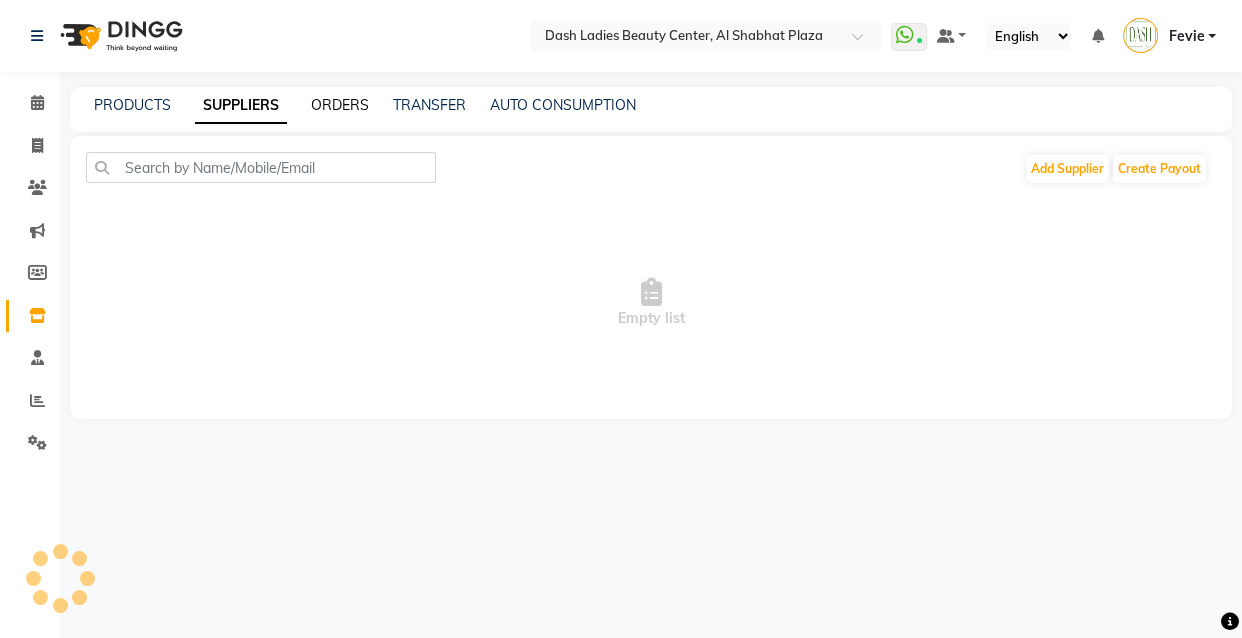 click on "ORDERS" 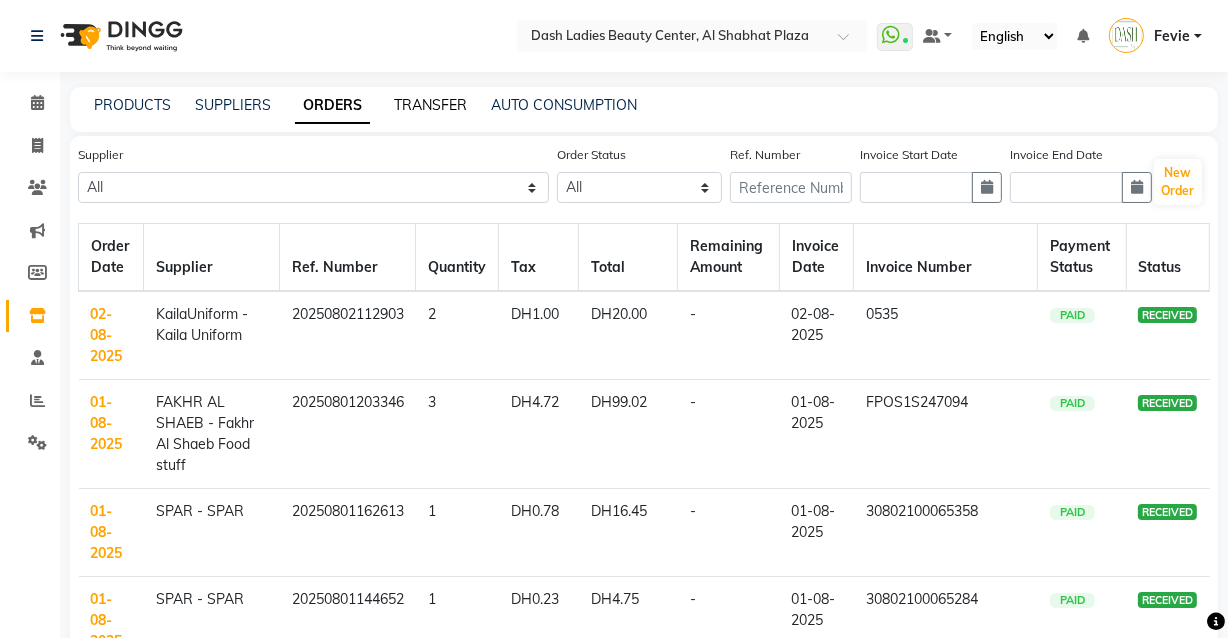 click on "TRANSFER" 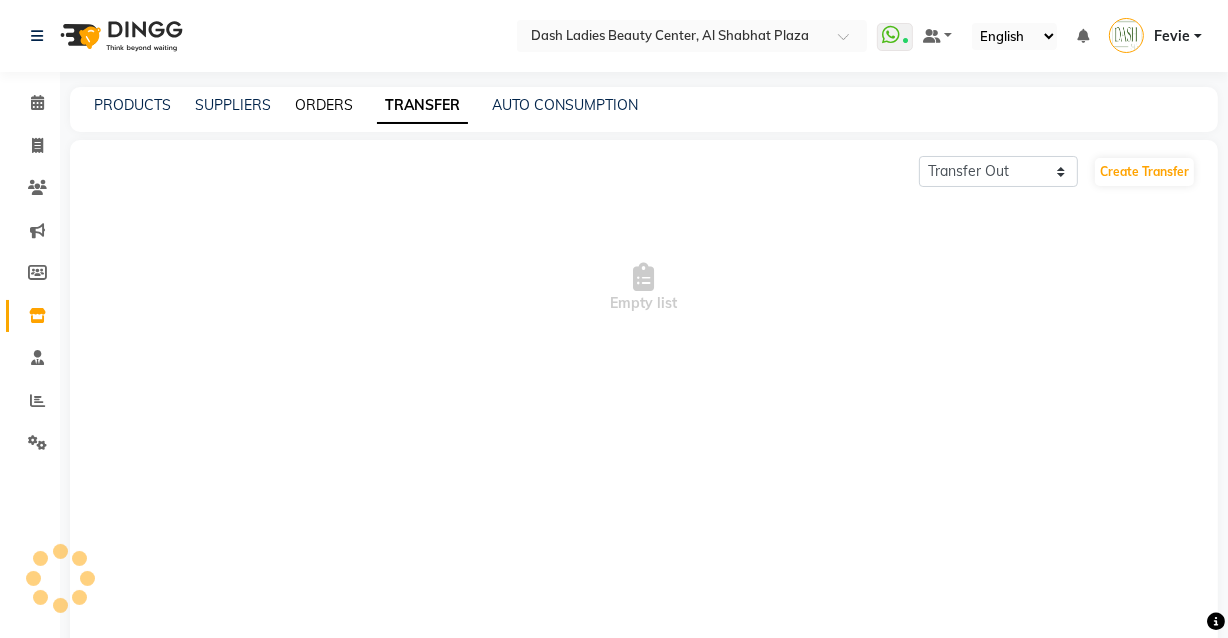 click on "ORDERS" 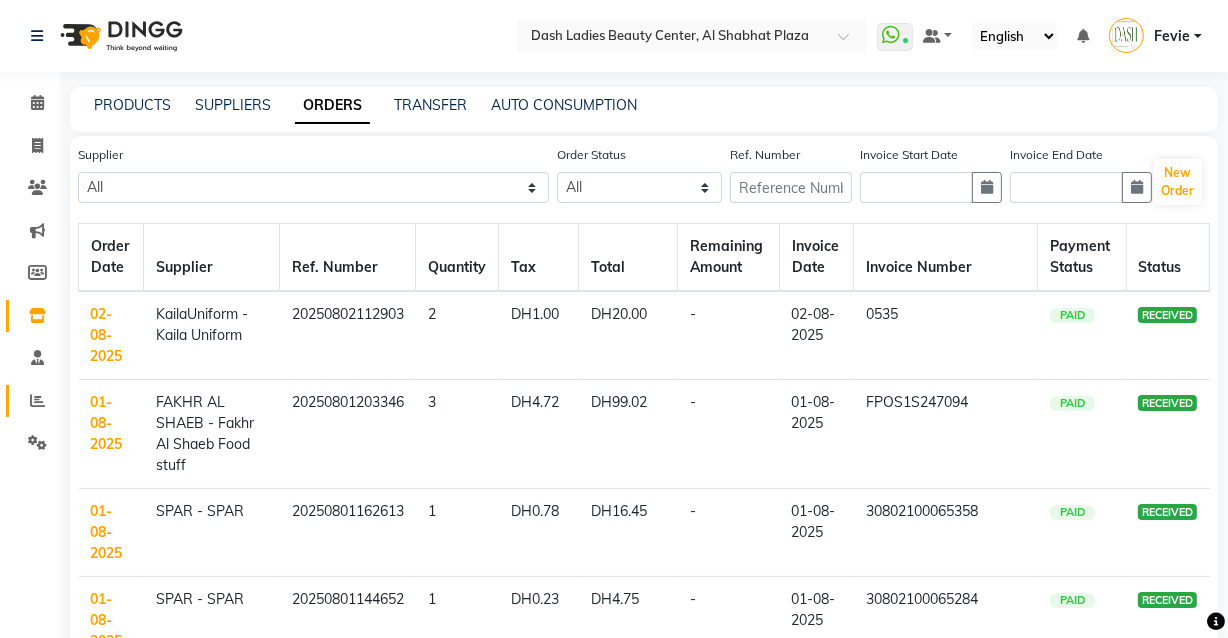click 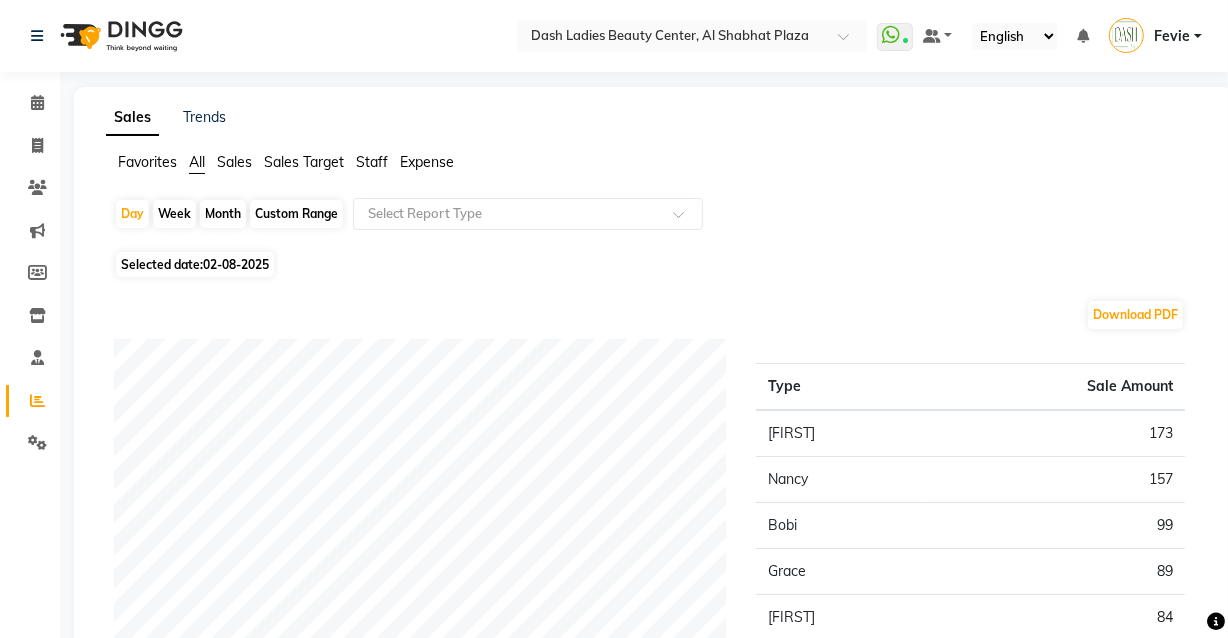click on "Expense" 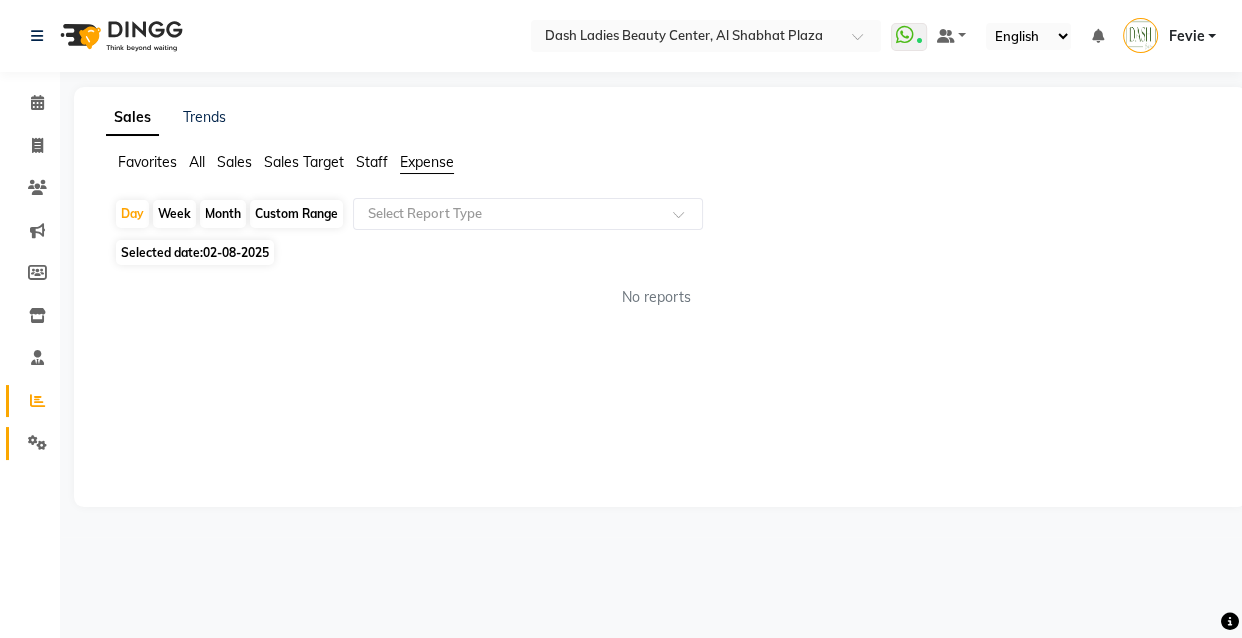 click 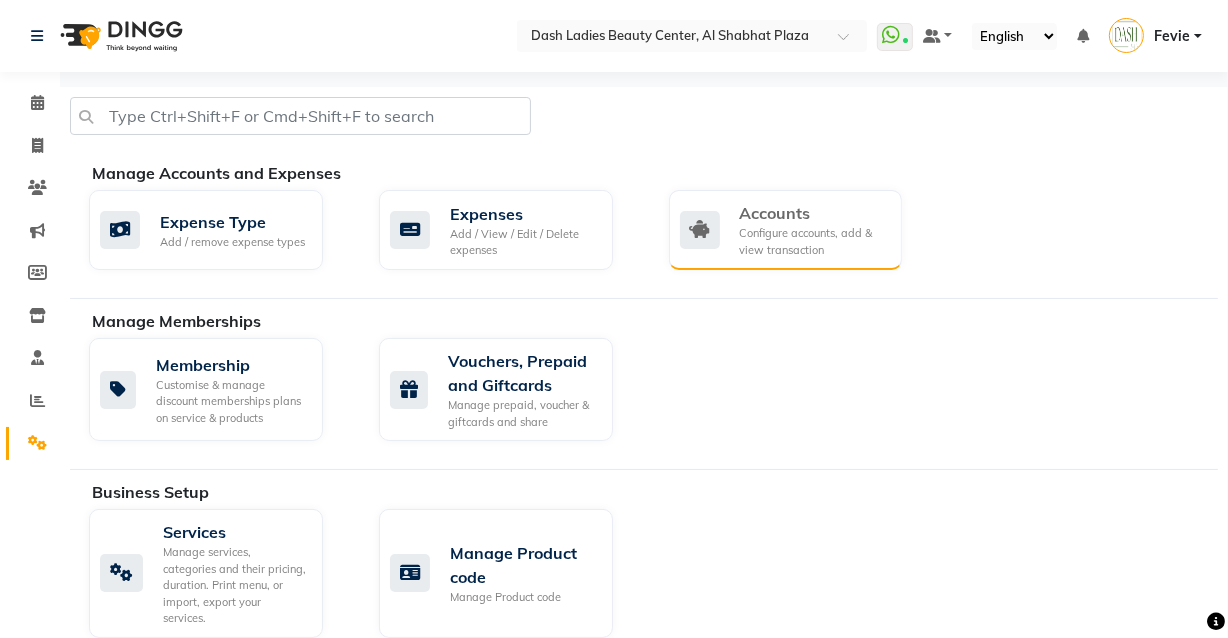 click on "Accounts" 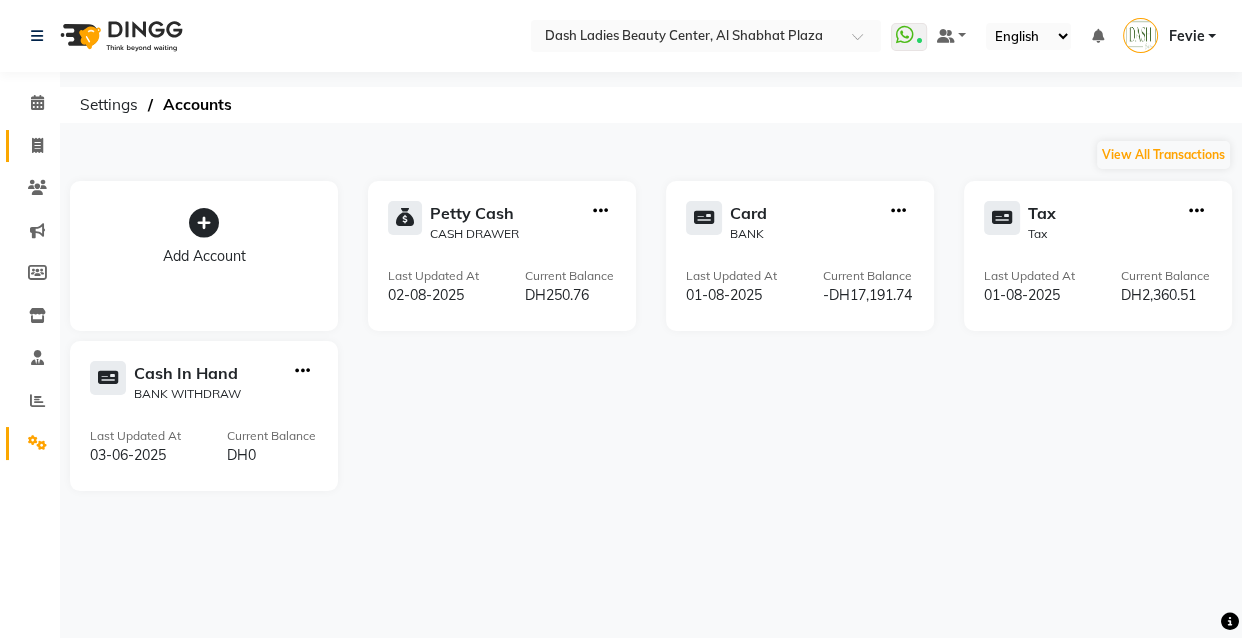 click 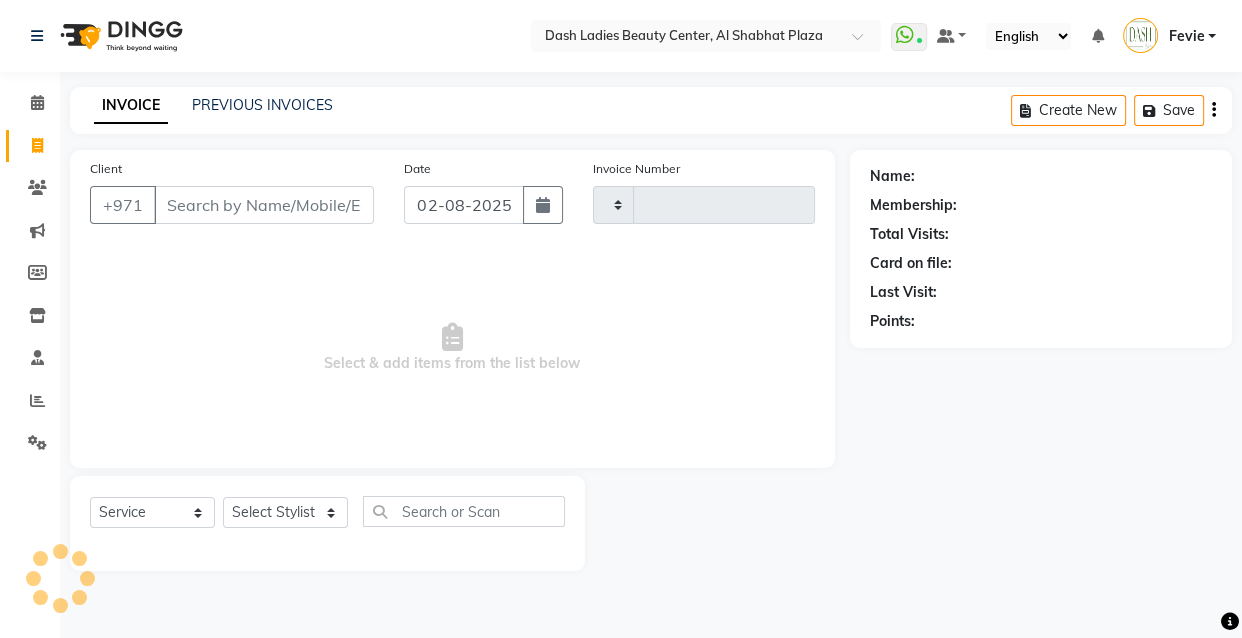 type on "2490" 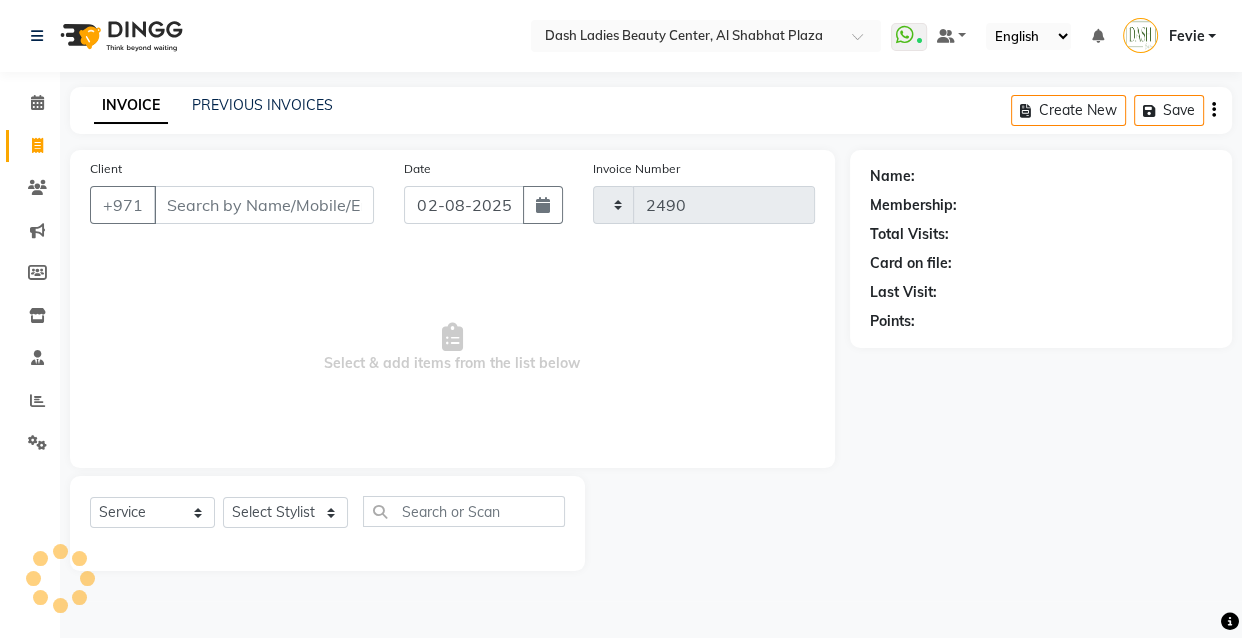 select on "8372" 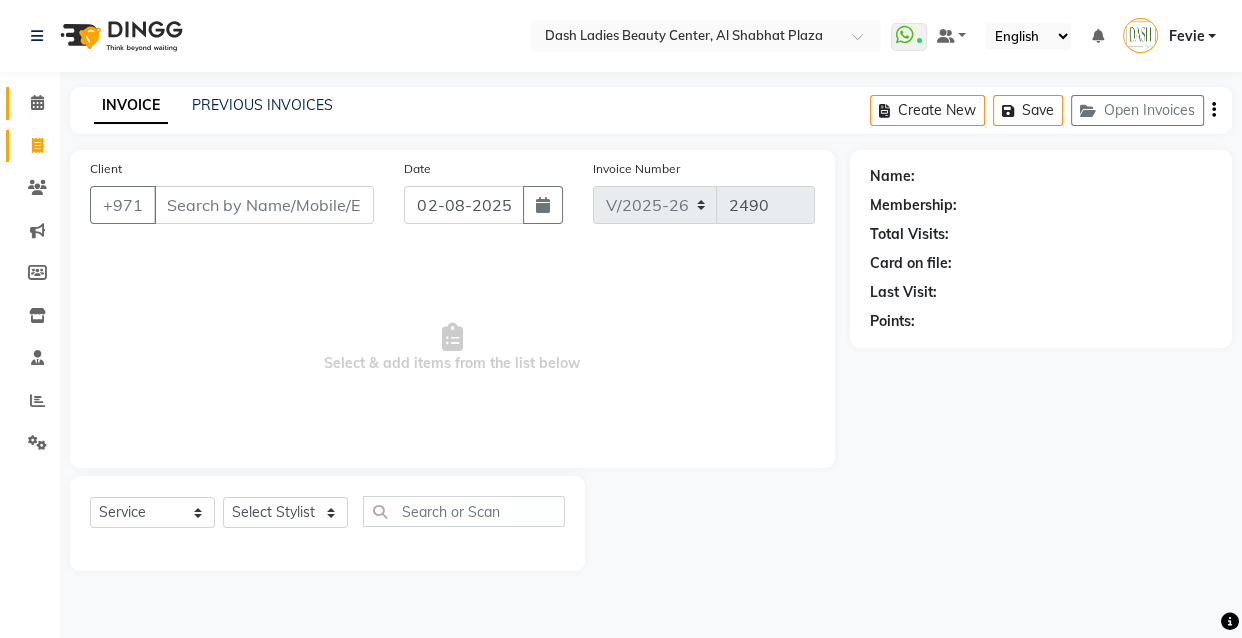 click 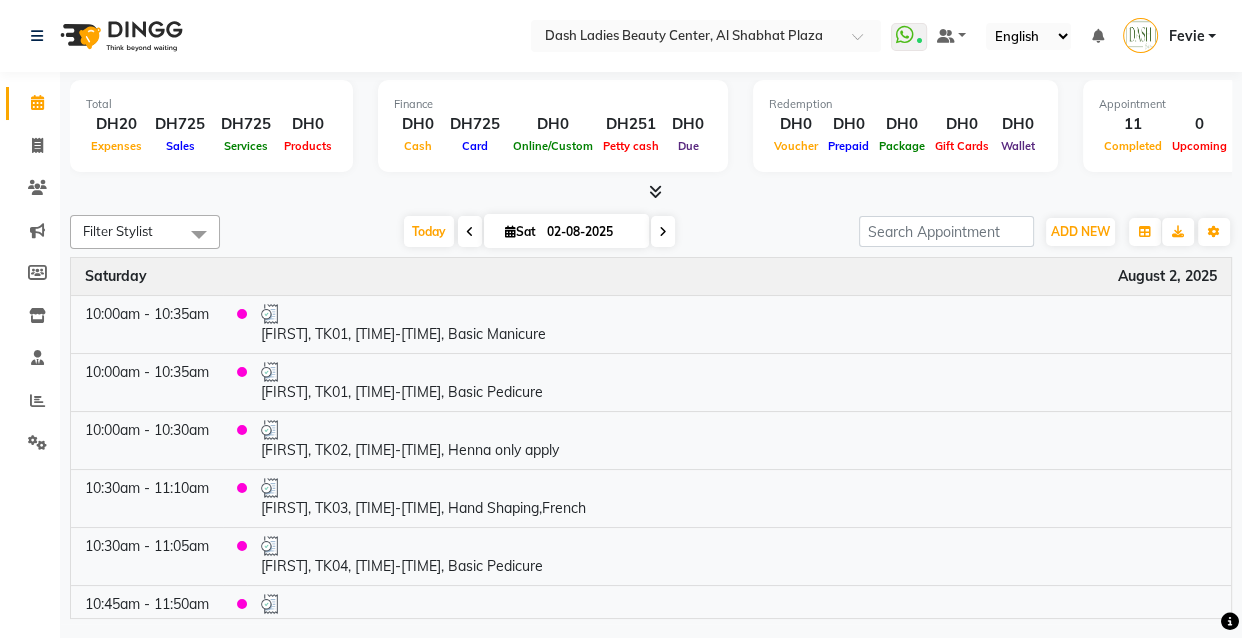 click 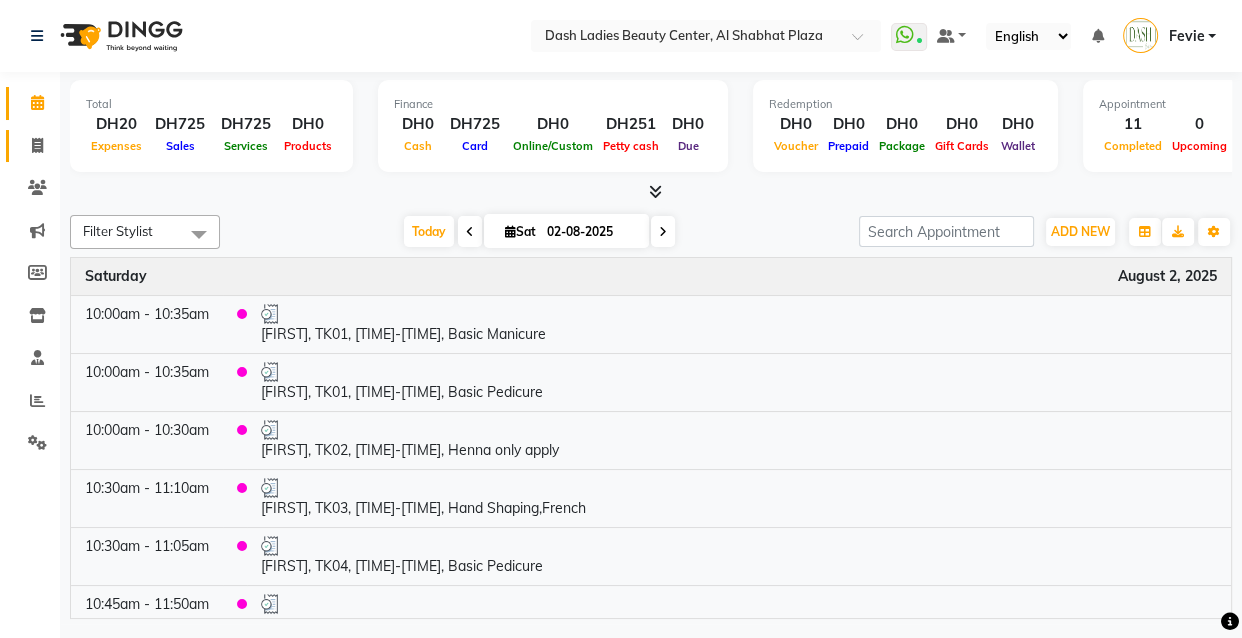 click 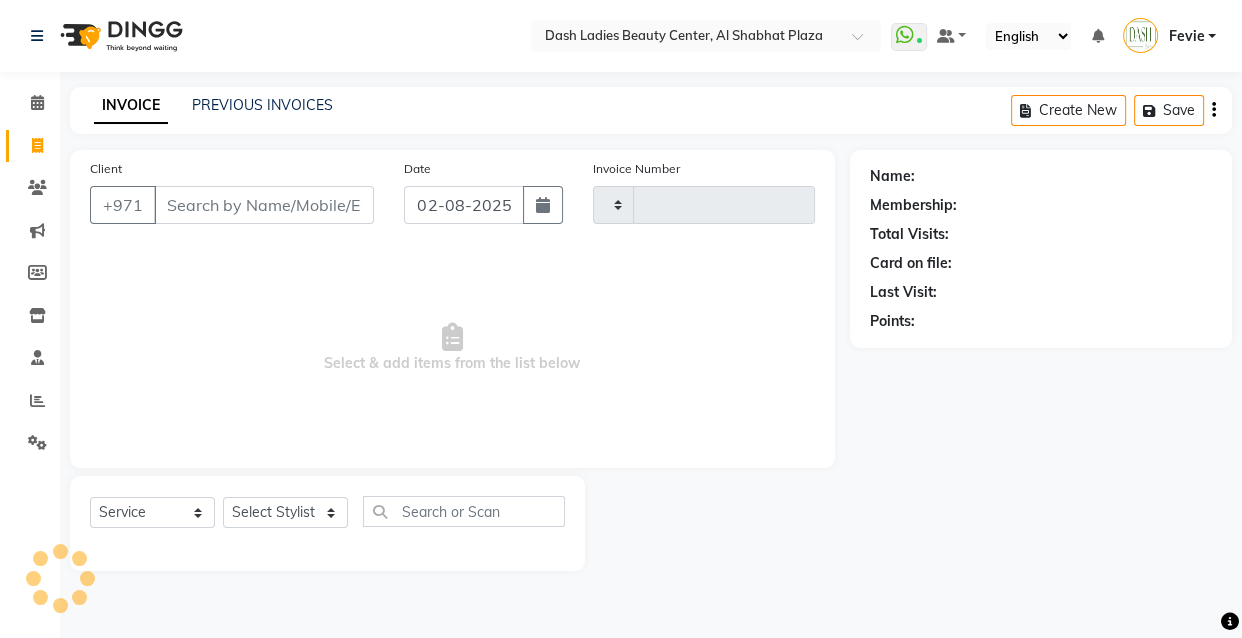 type on "2490" 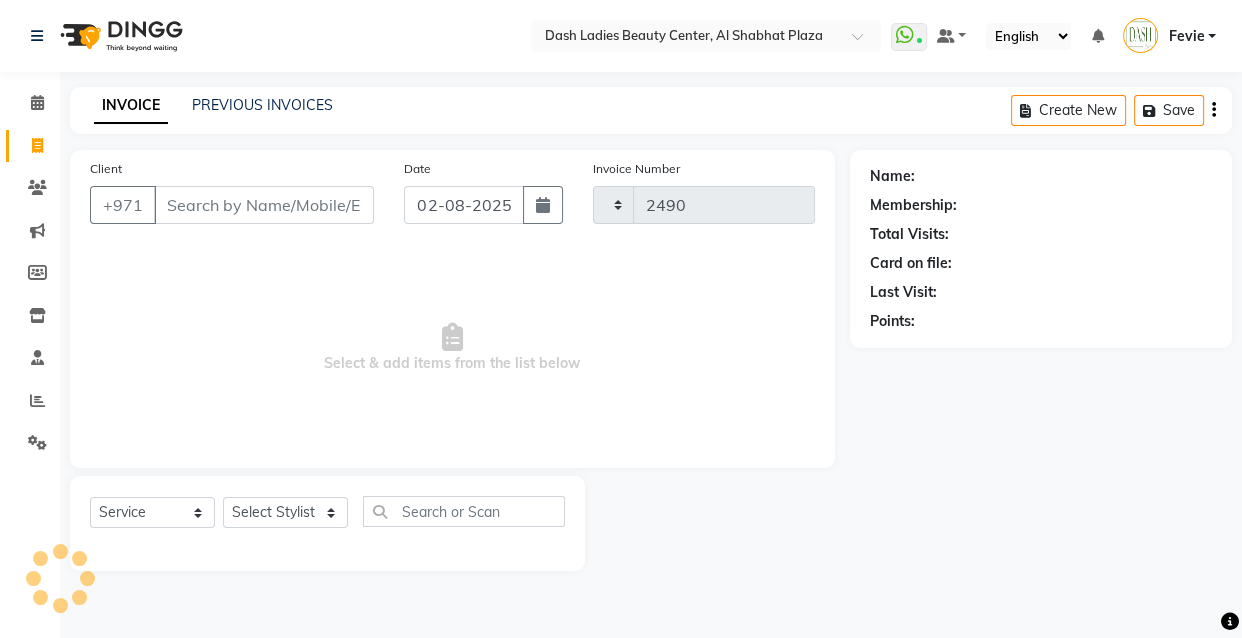 select on "8372" 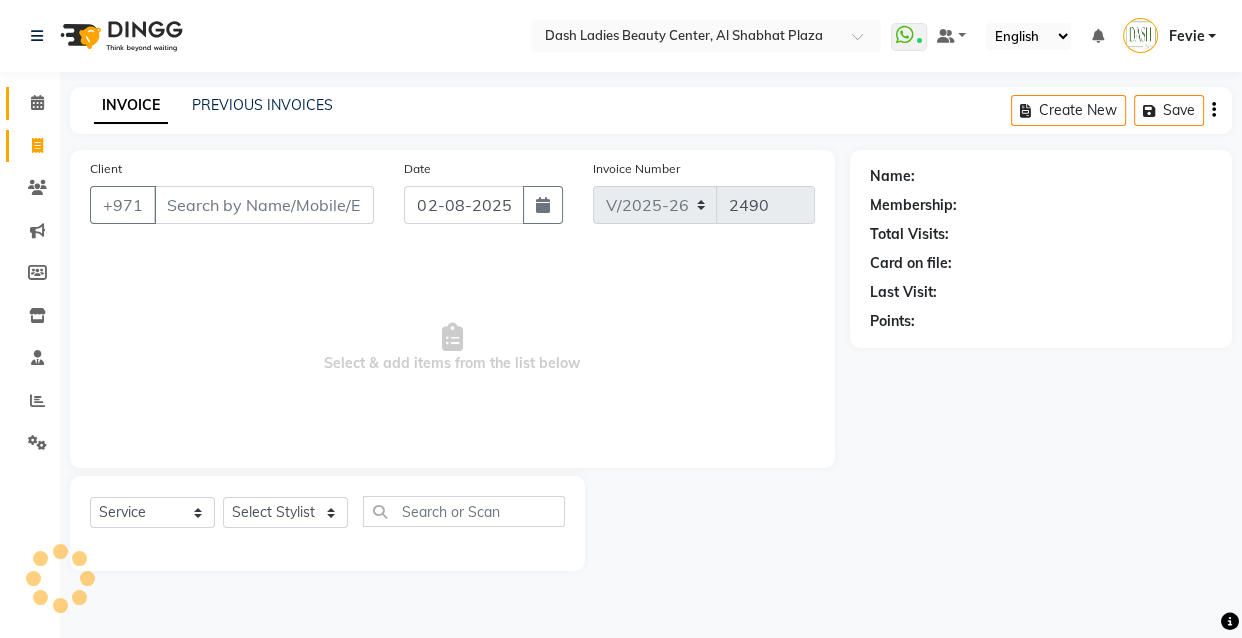 click on "Calendar" 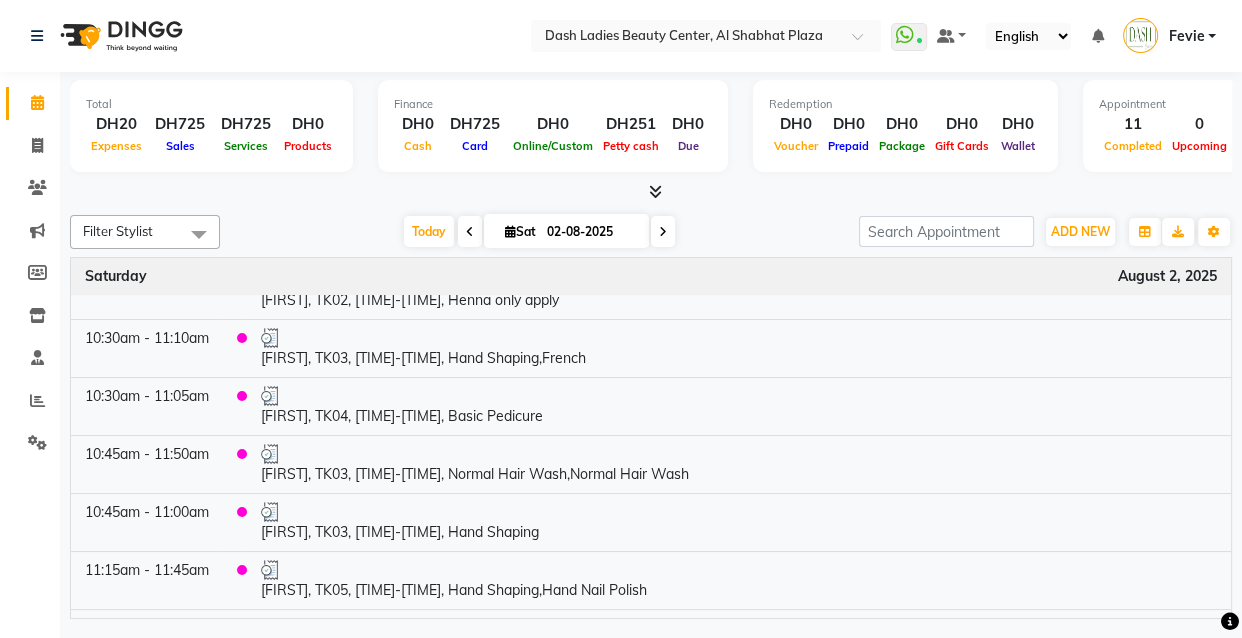 scroll, scrollTop: 313, scrollLeft: 0, axis: vertical 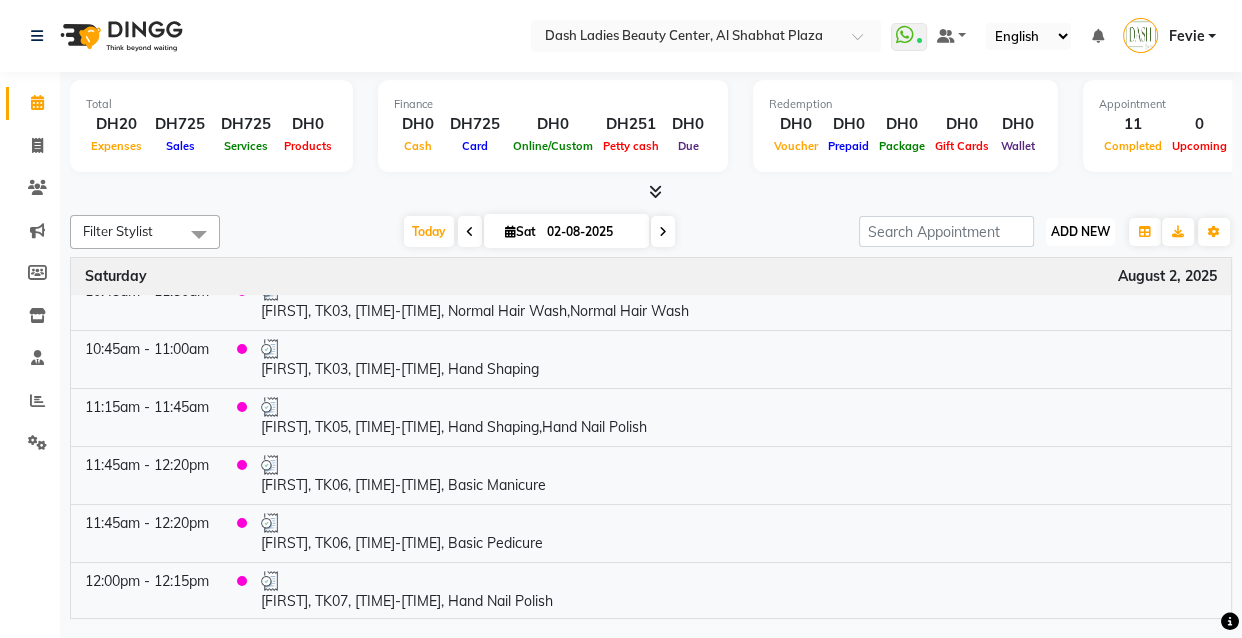 click on "ADD NEW" at bounding box center (1080, 231) 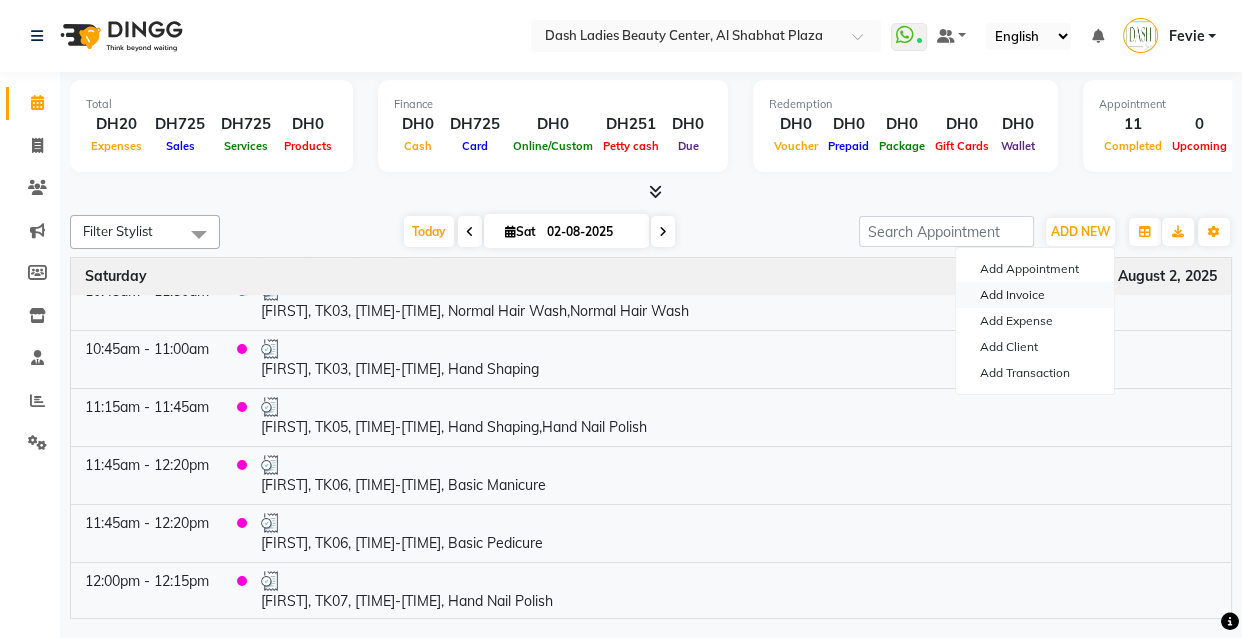 click on "Add Invoice" at bounding box center (1035, 295) 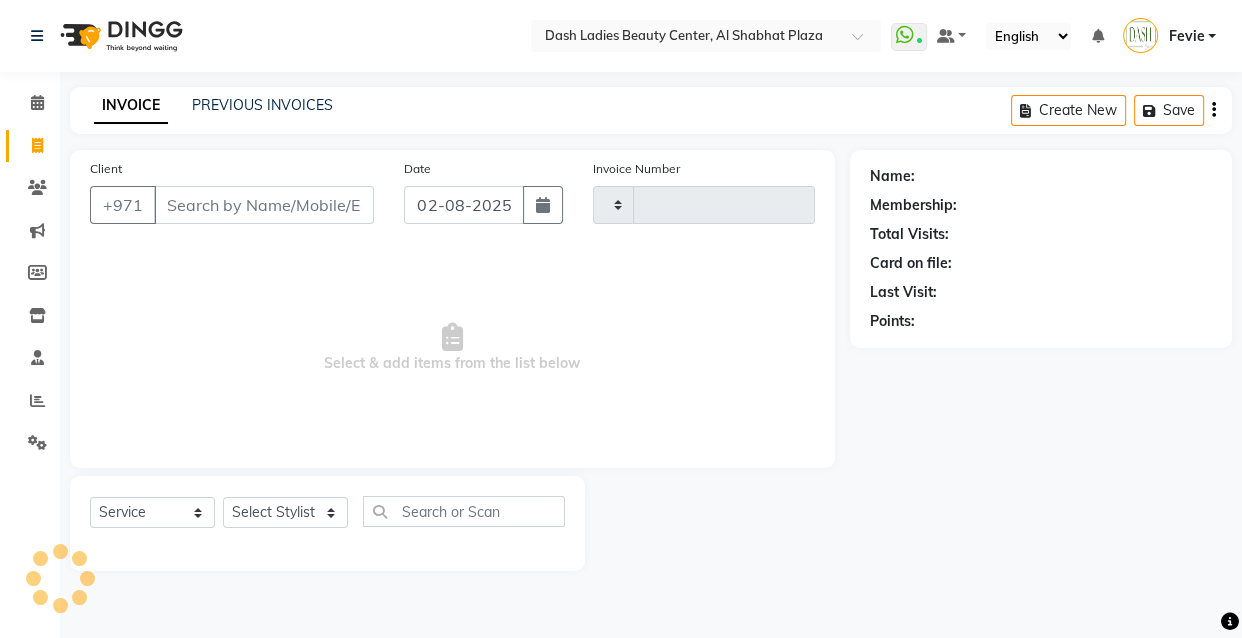 type on "2490" 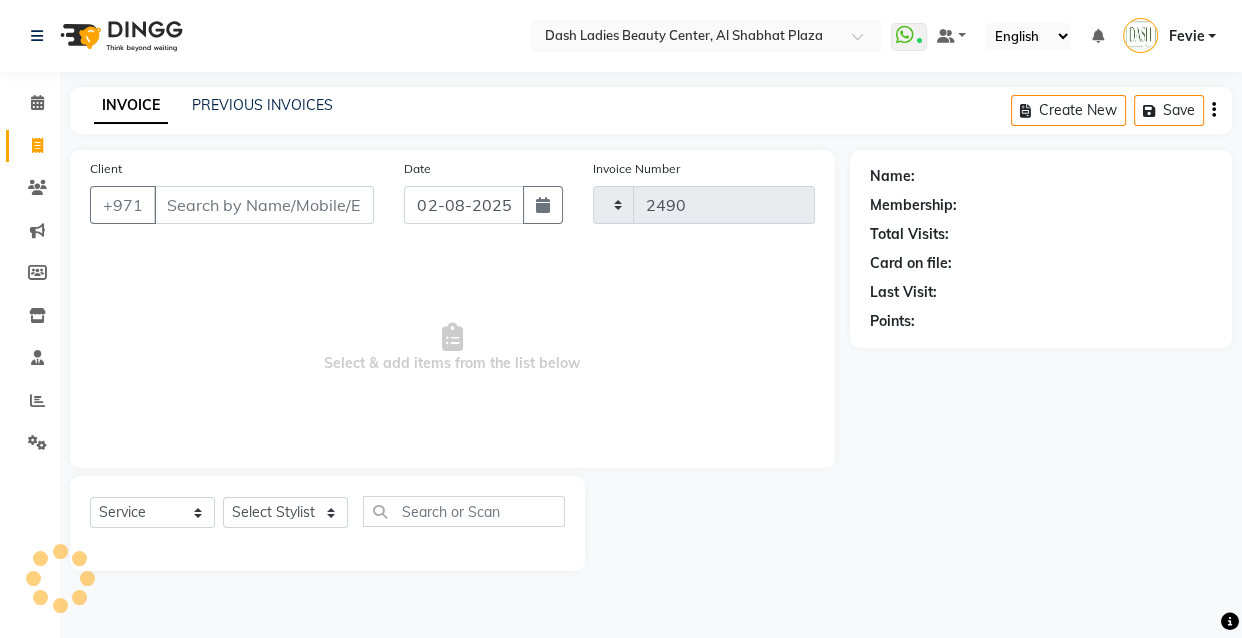 select on "8372" 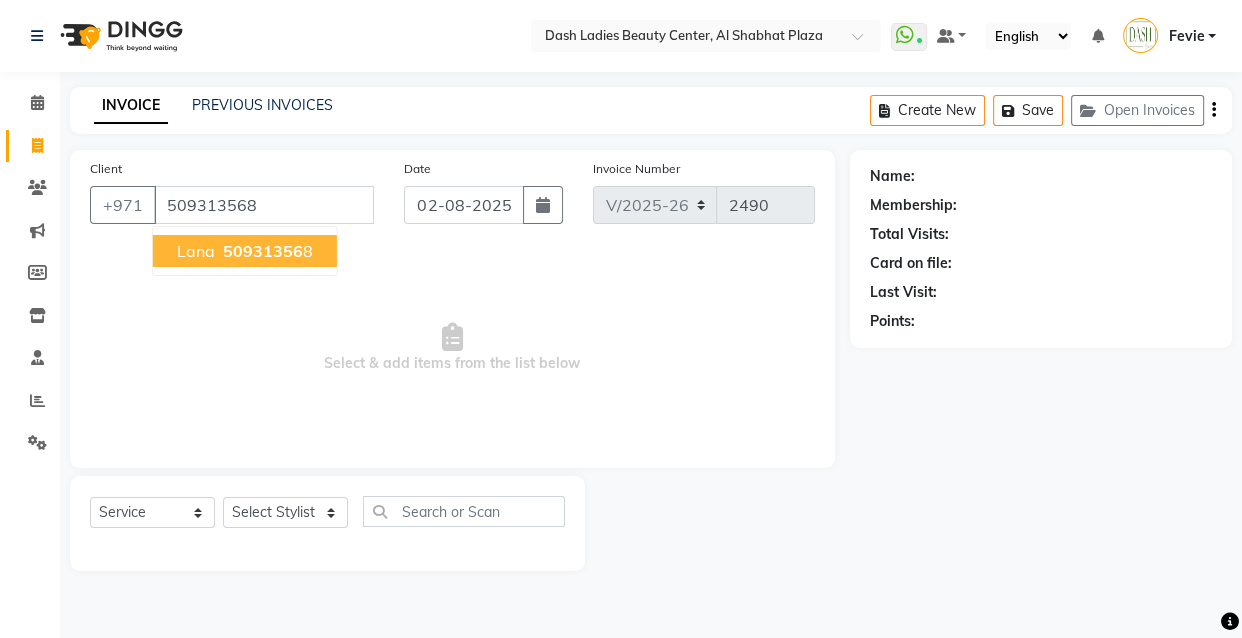 type on "509313568" 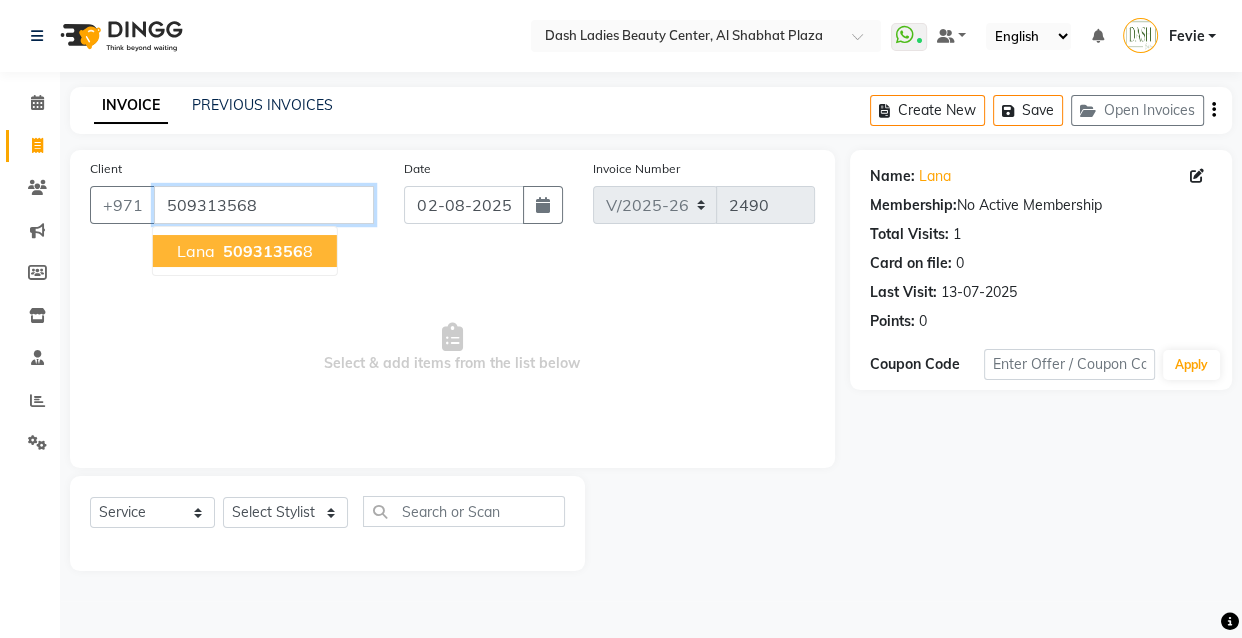 click on "509313568" at bounding box center (264, 205) 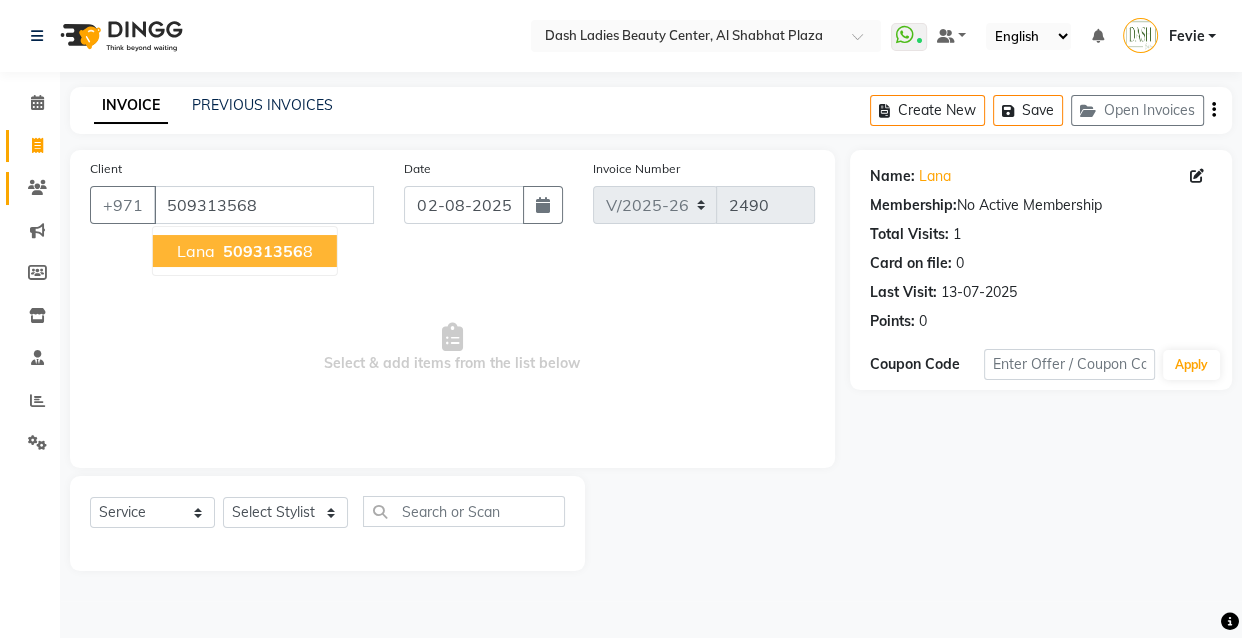 click 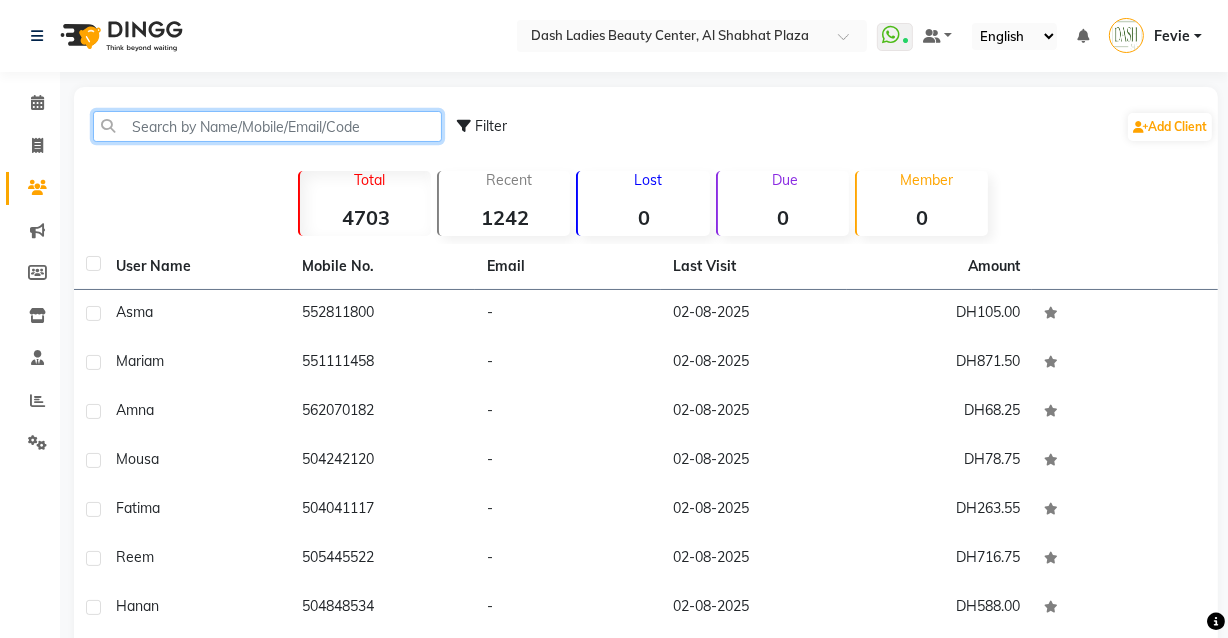 click 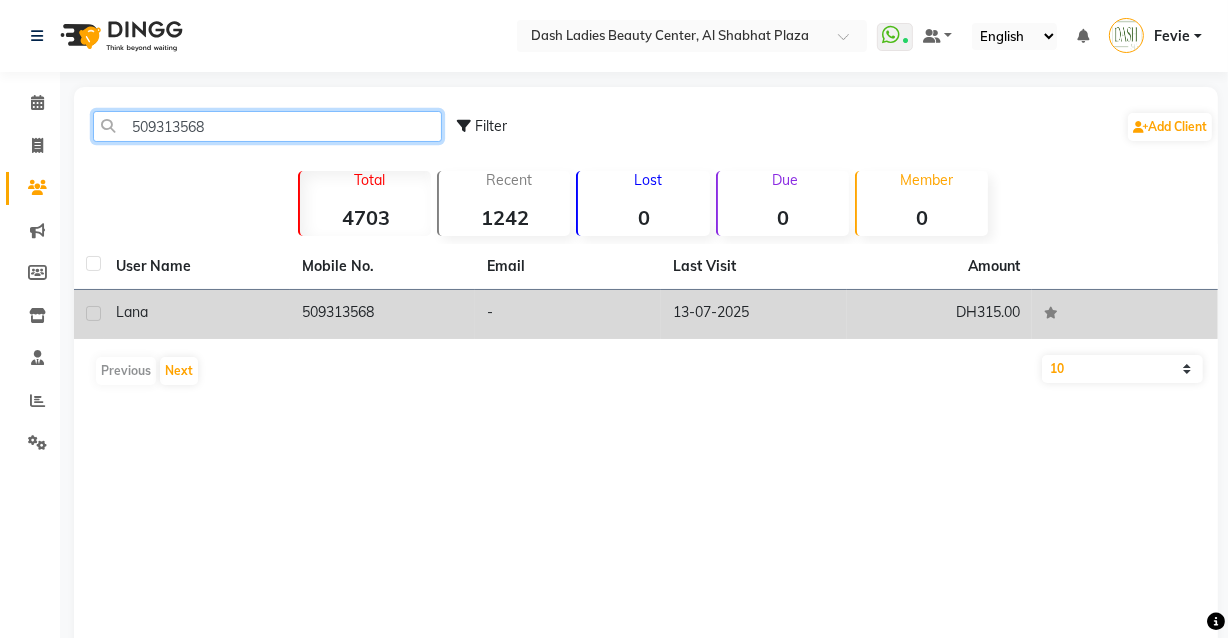 type on "509313568" 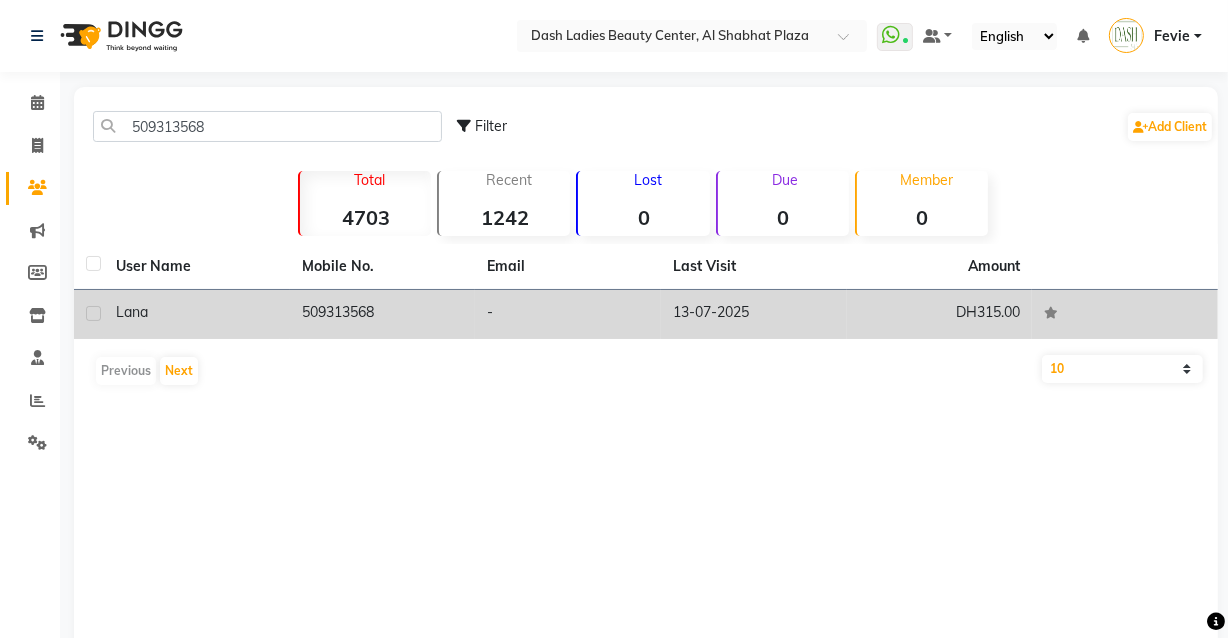 click on "509313568" 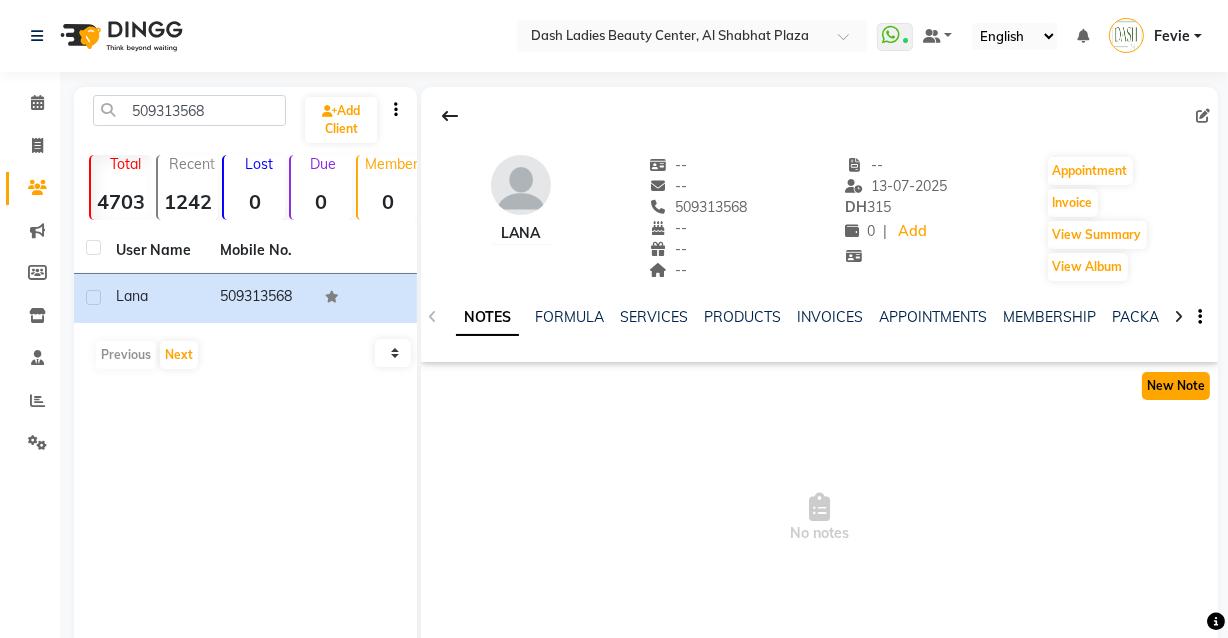 click on "New Note" 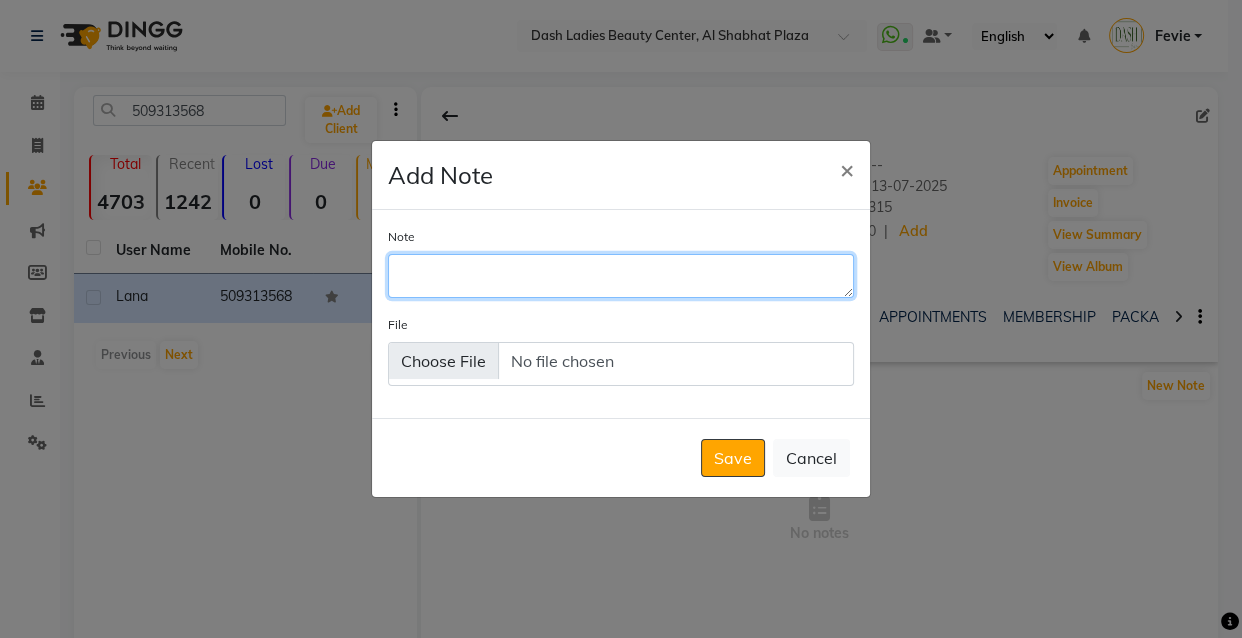 click on "Note" at bounding box center (621, 276) 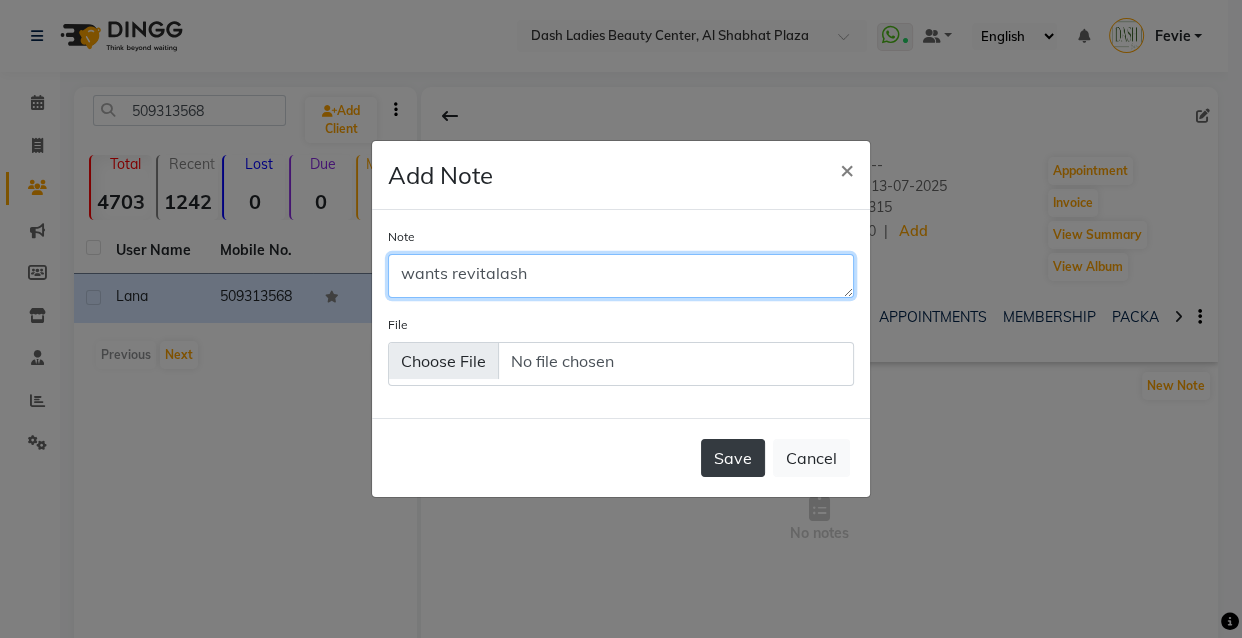 type on "wants revitalash" 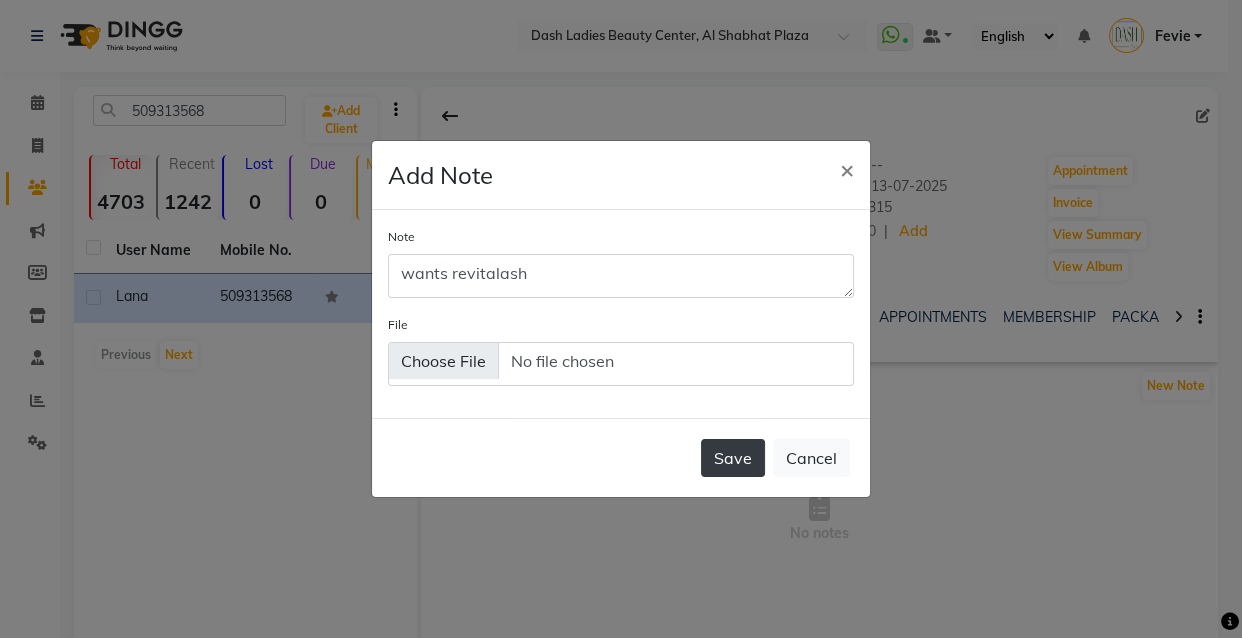 click on "Save" 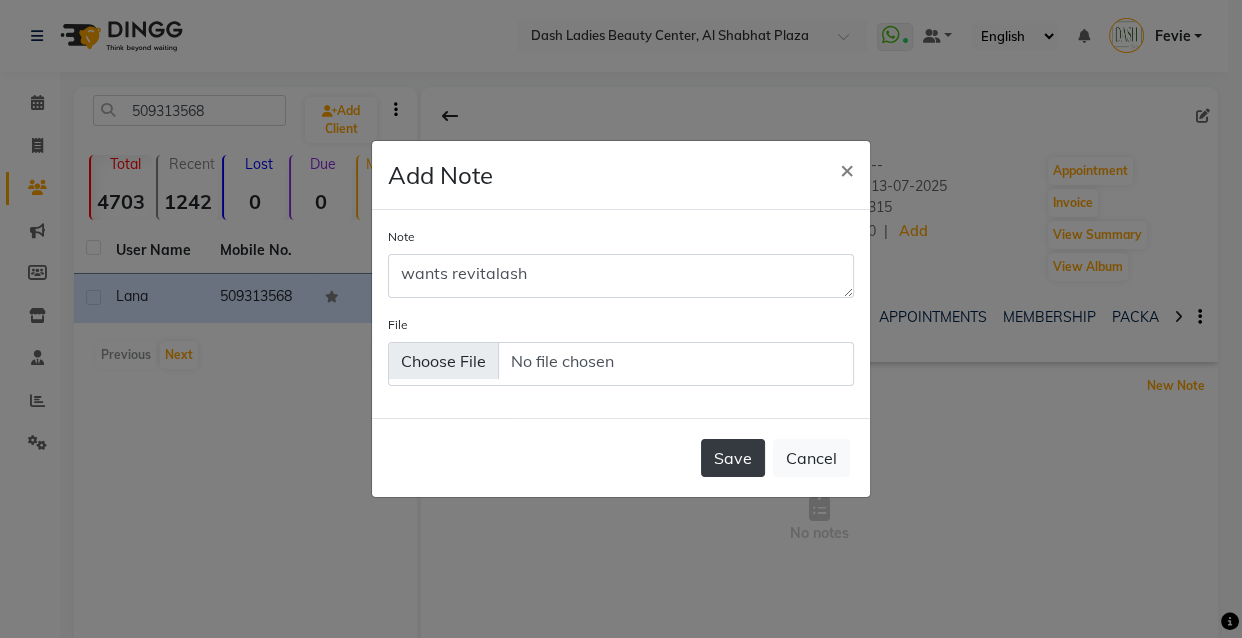 type 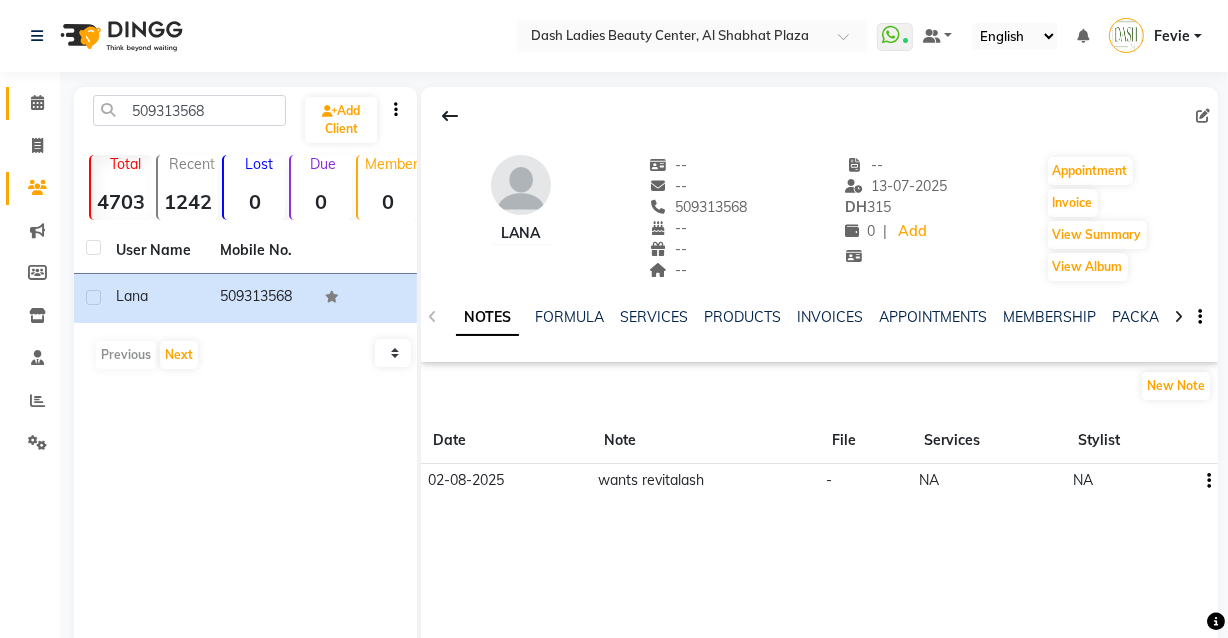 click 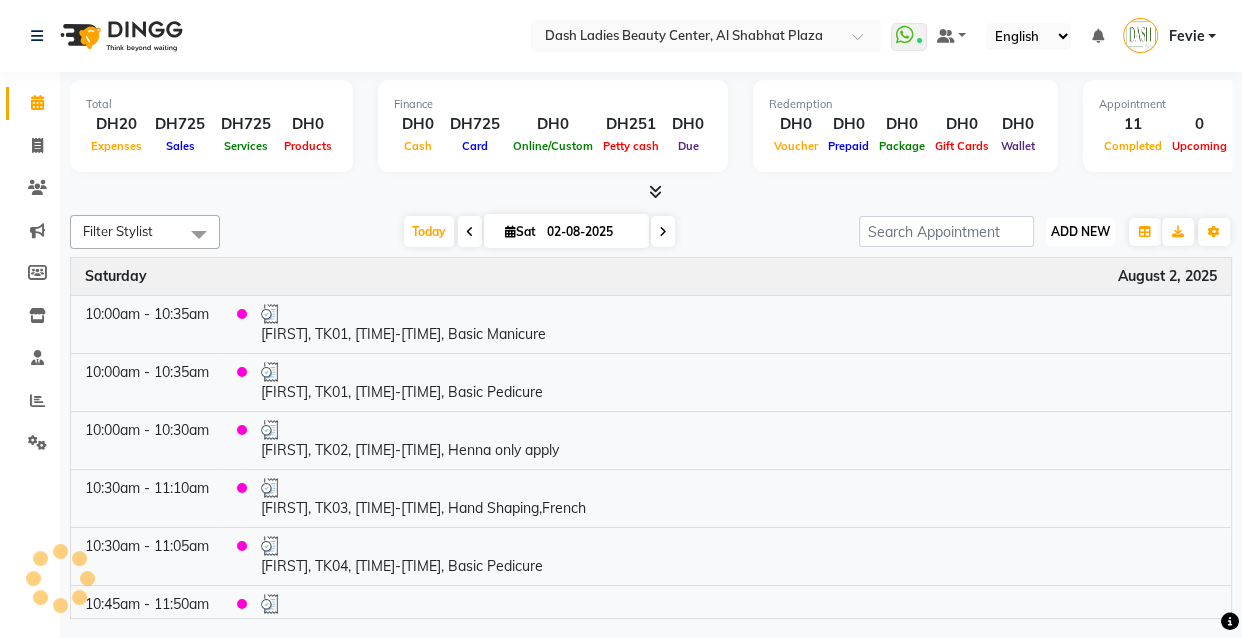click on "ADD NEW" at bounding box center [1080, 231] 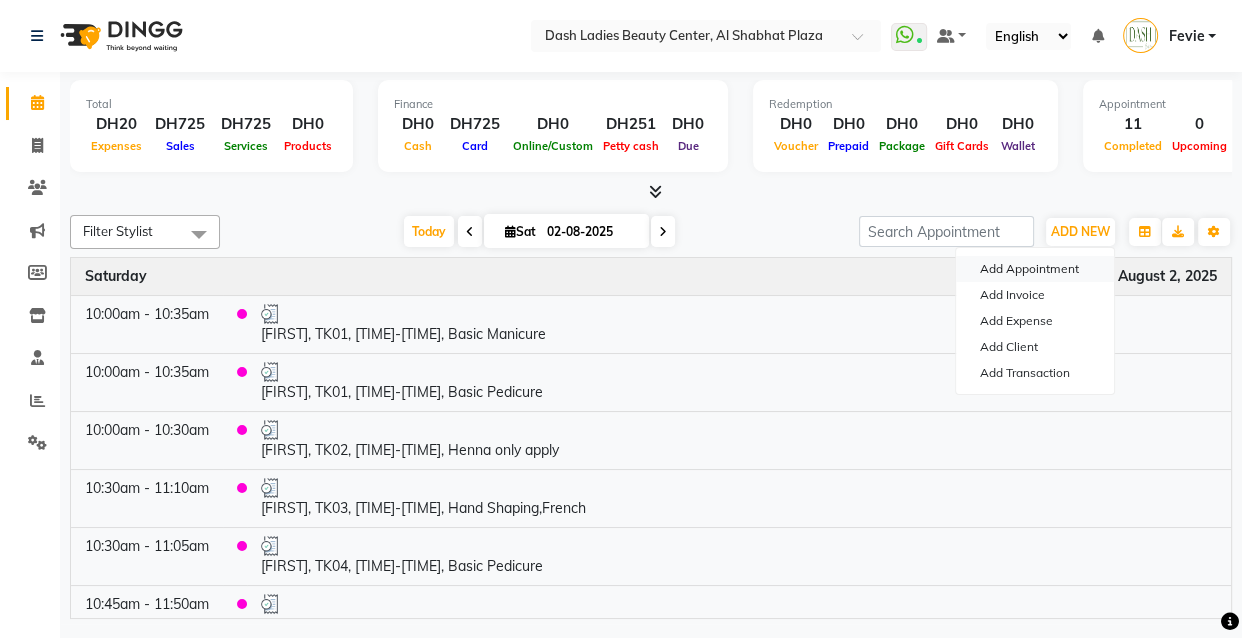 click on "Add Appointment" at bounding box center [1035, 269] 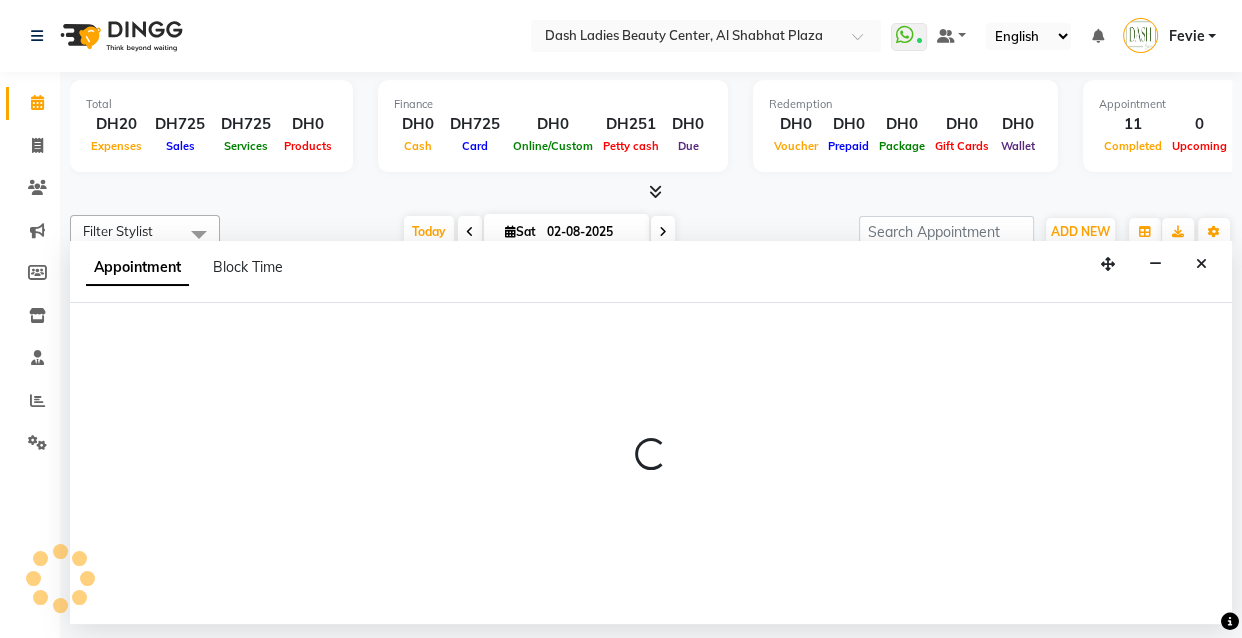 select on "tentative" 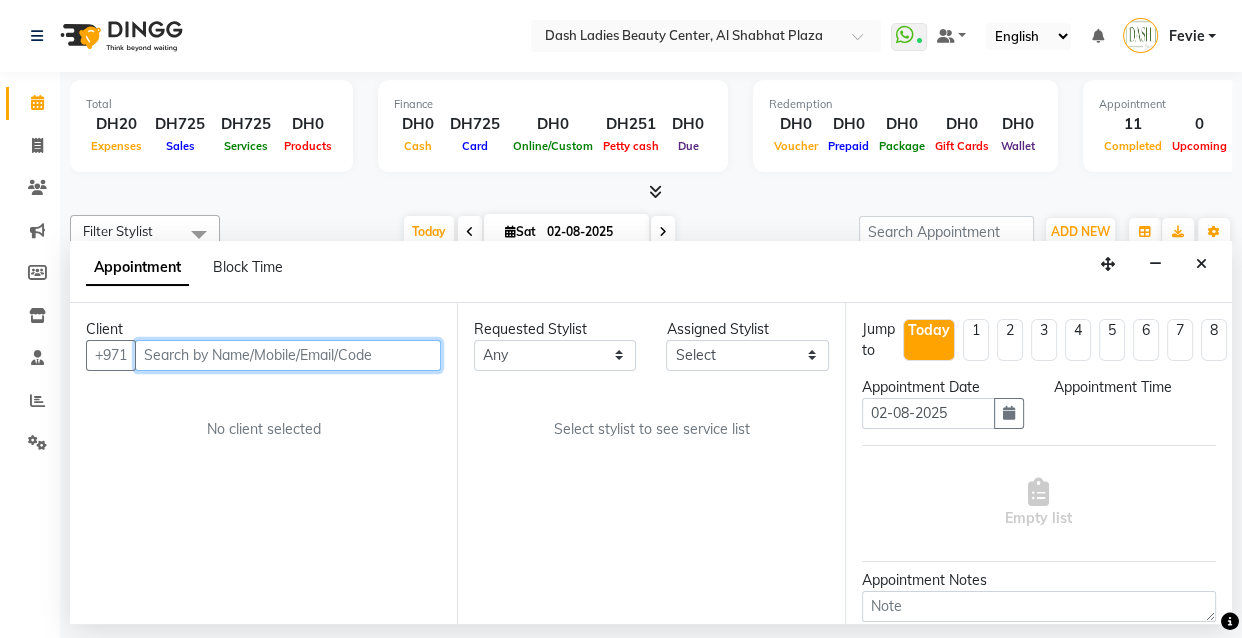 select on "600" 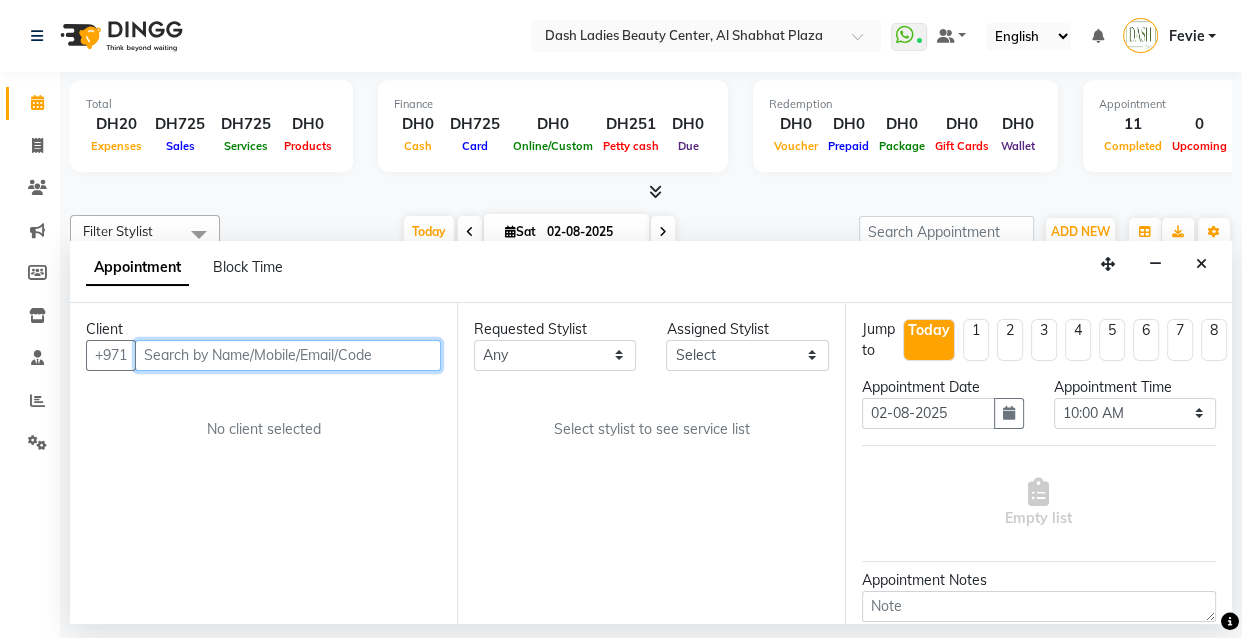 click at bounding box center (288, 355) 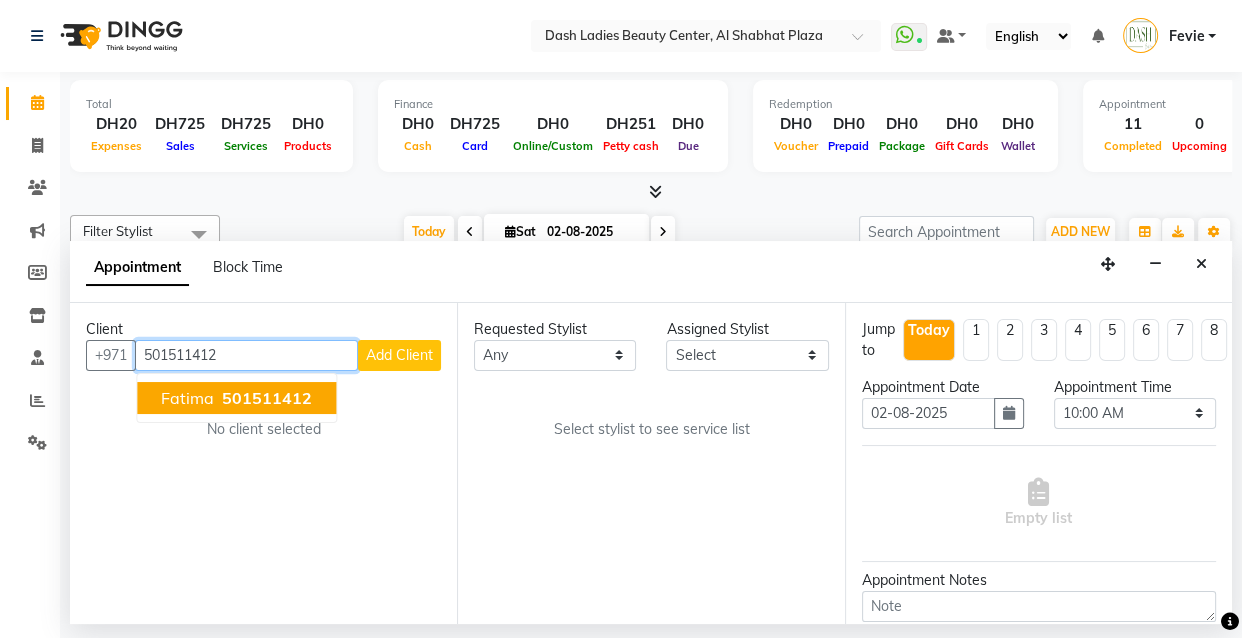 click on "501511412" at bounding box center [267, 398] 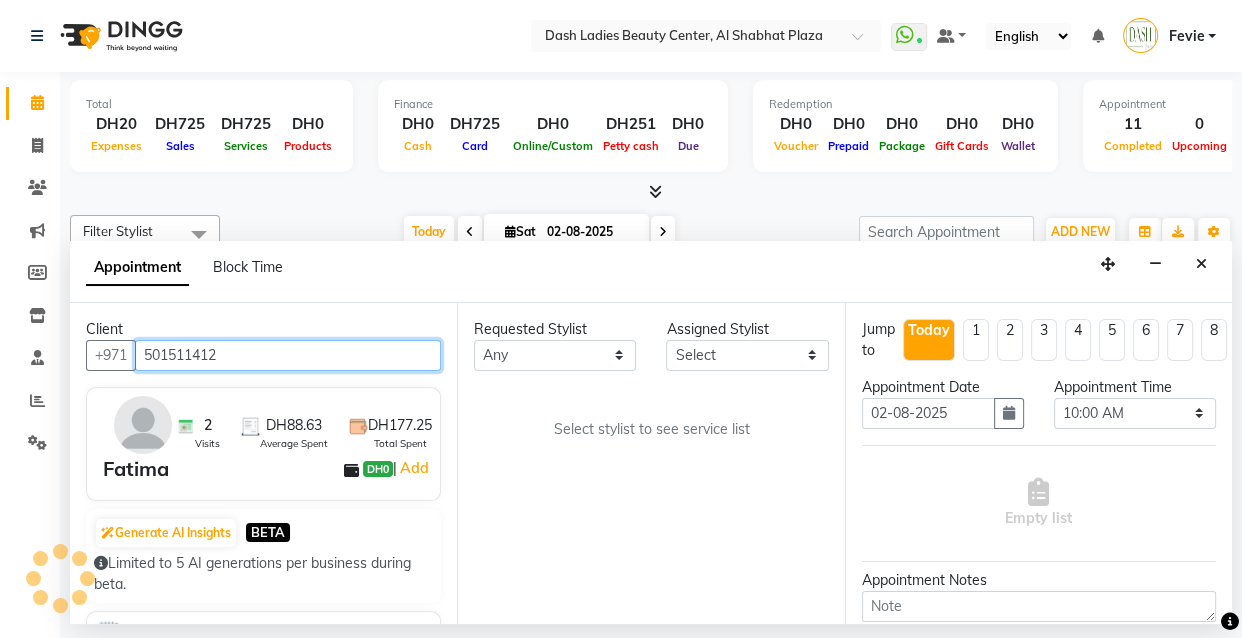 type on "501511412" 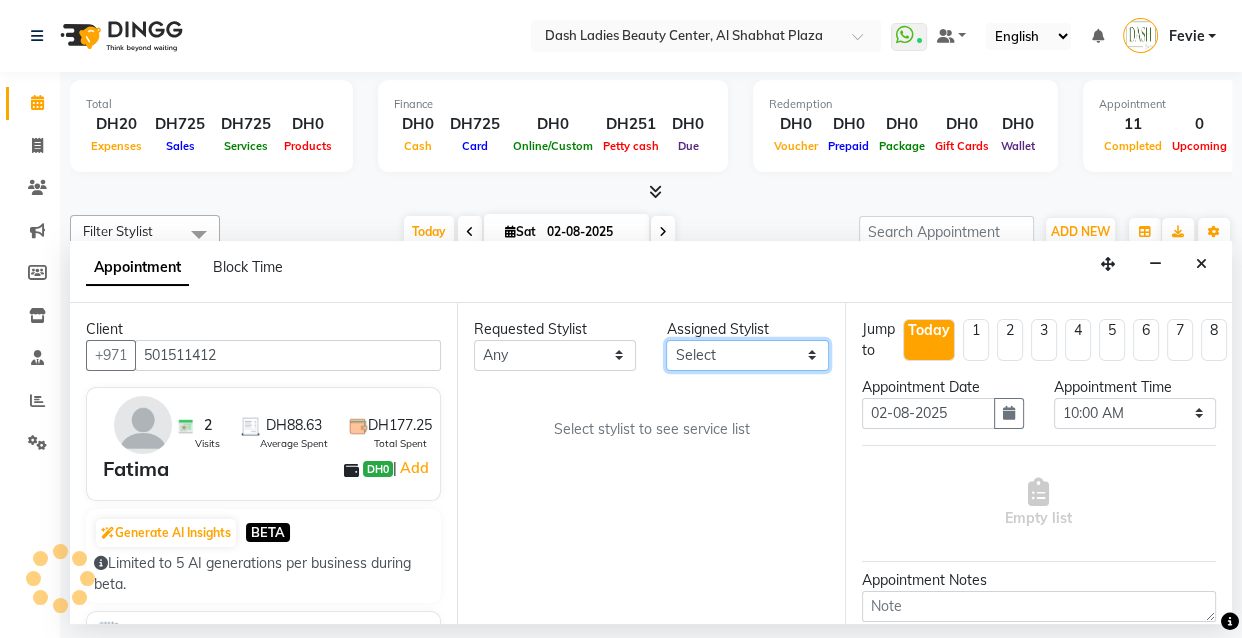 click on "Select [FIRST] [FIRST] [FIRST] [FIRST] [FIRST] [FIRST] [FIRST] [FIRST] [FIRST] [FIRST] [FIRST] [FIRST] [FIRST]" at bounding box center (747, 355) 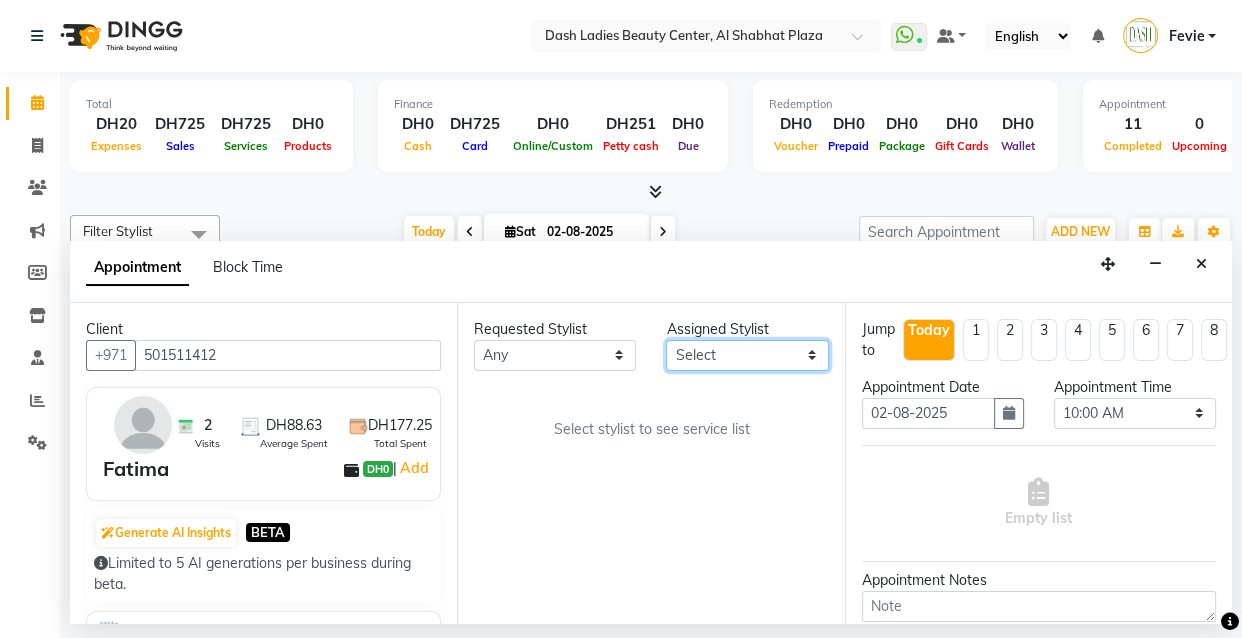 select on "81114" 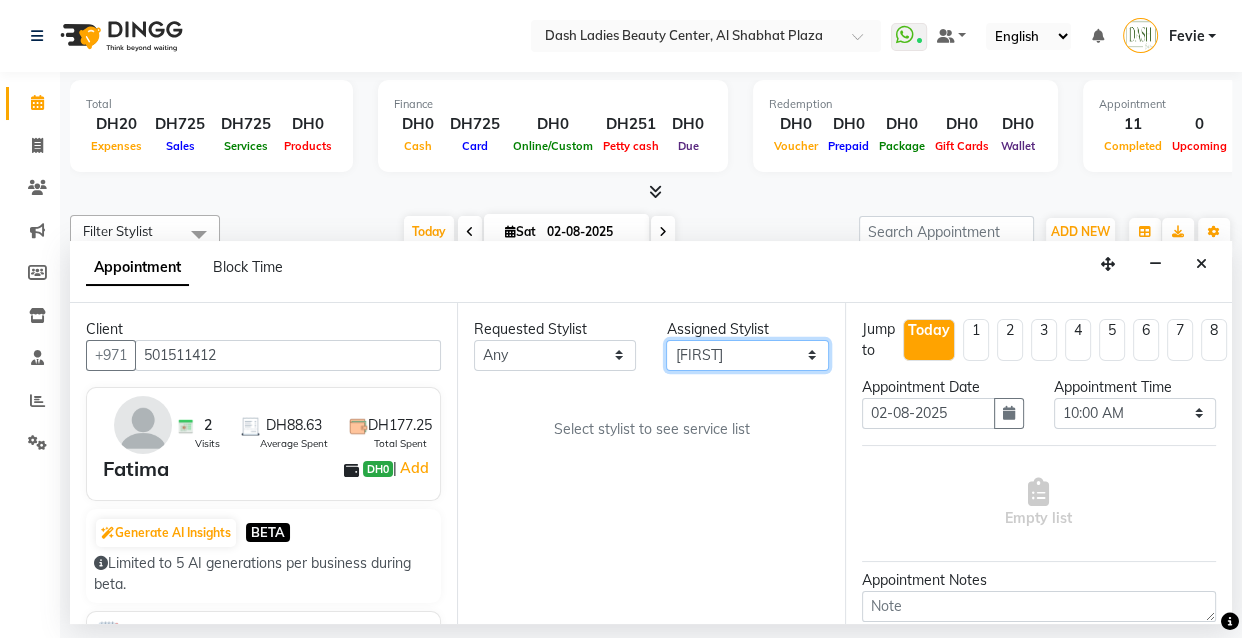 click on "Select [FIRST] [FIRST] [FIRST] [FIRST] [FIRST] [FIRST] [FIRST] [FIRST] [FIRST] [FIRST] [FIRST] [FIRST] [FIRST]" at bounding box center (747, 355) 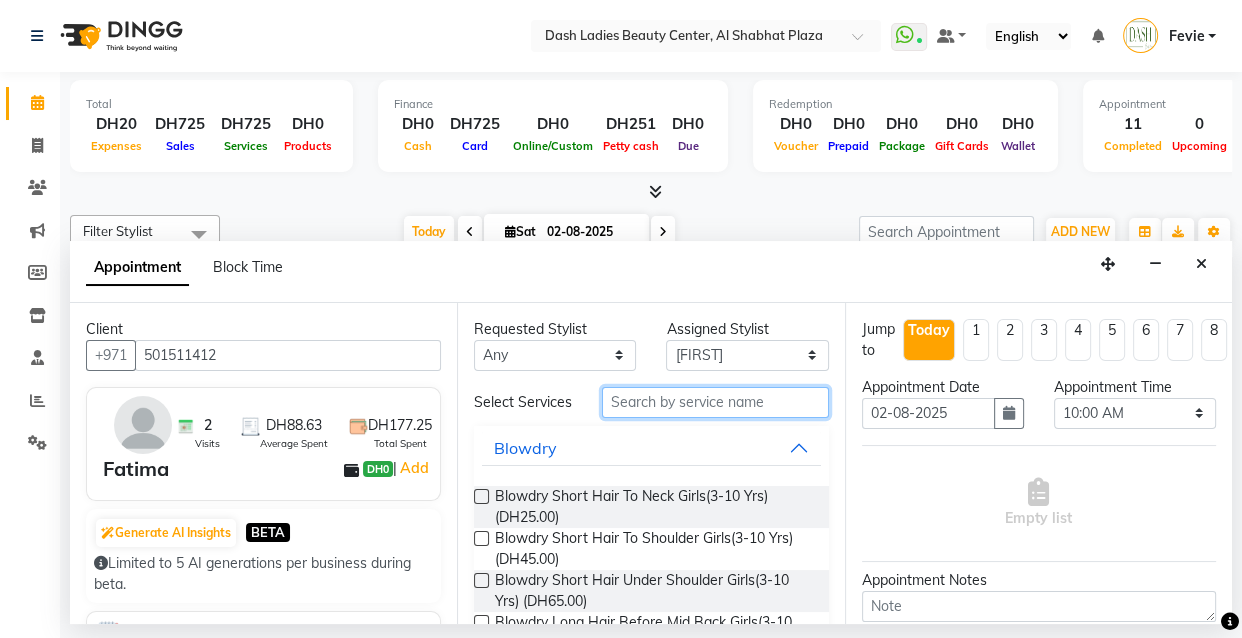 click at bounding box center [715, 402] 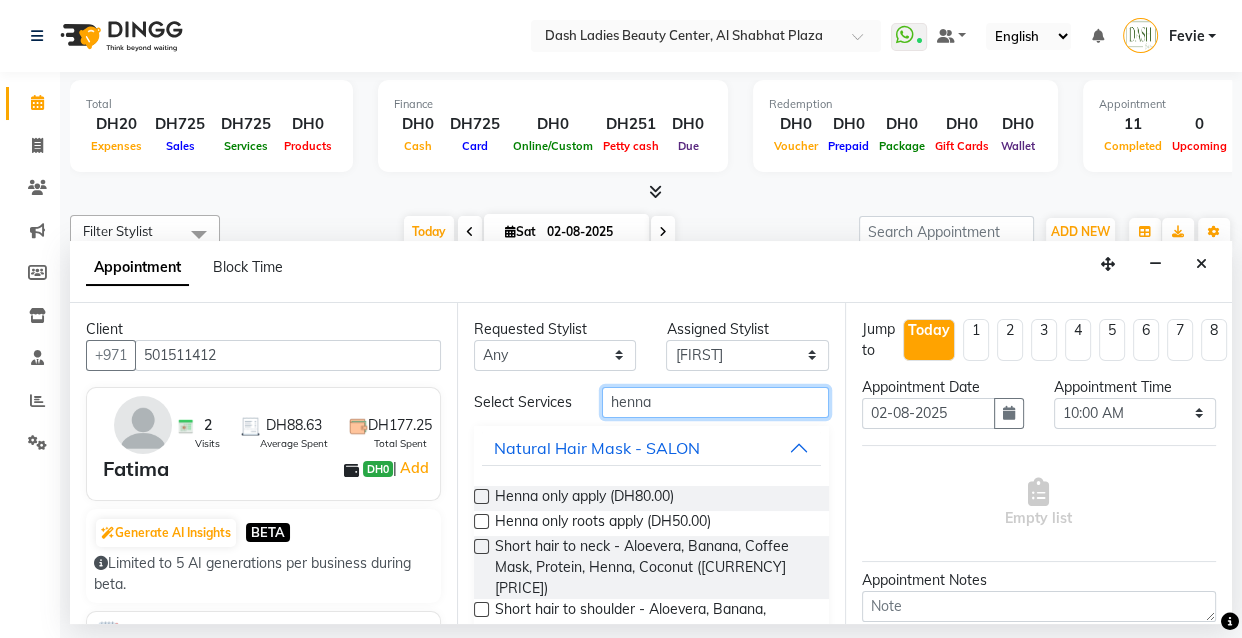 type on "henna" 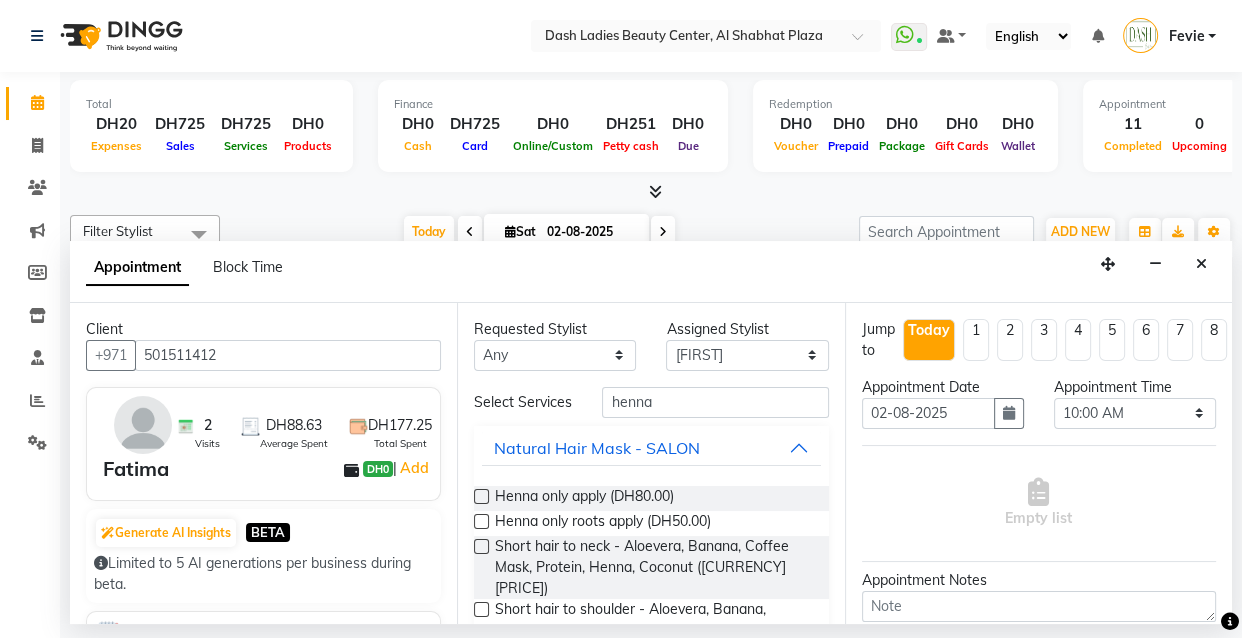 click at bounding box center [481, 521] 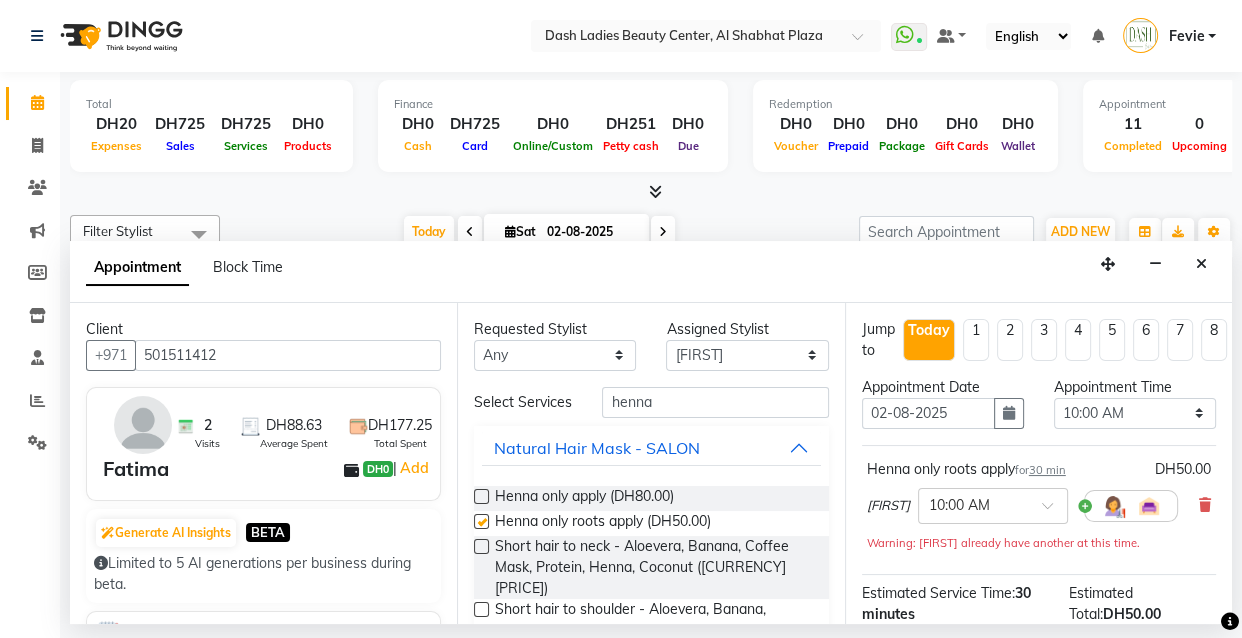 checkbox on "false" 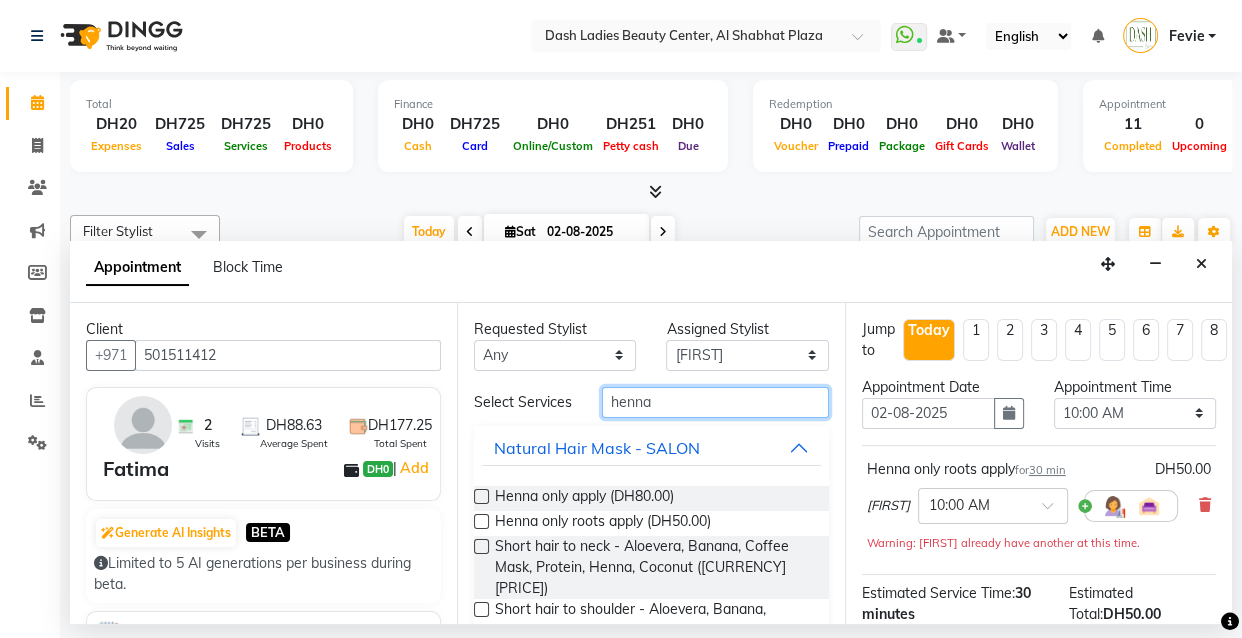 click on "henna" at bounding box center [715, 402] 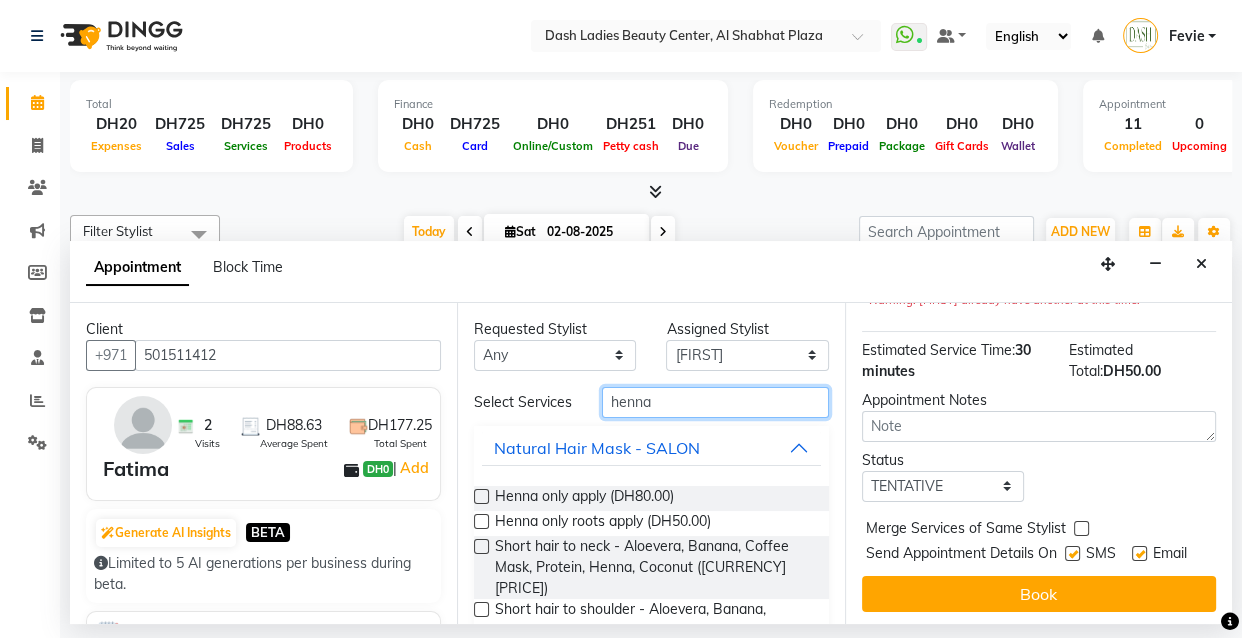 scroll, scrollTop: 277, scrollLeft: 0, axis: vertical 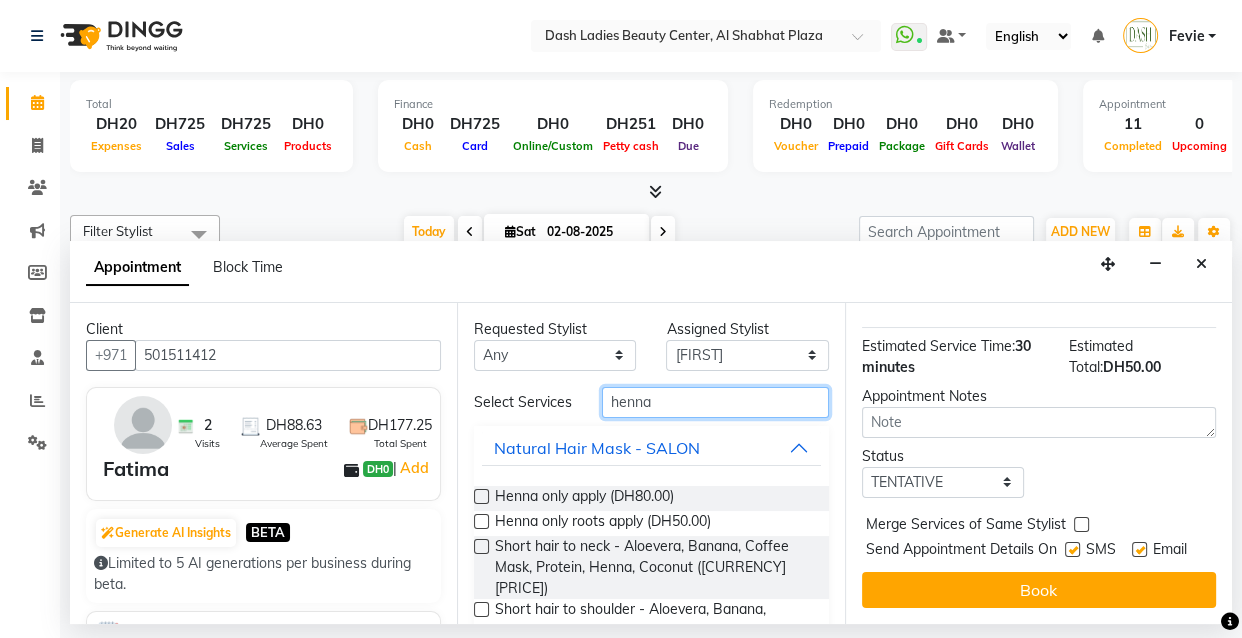 click on "henna" at bounding box center (715, 402) 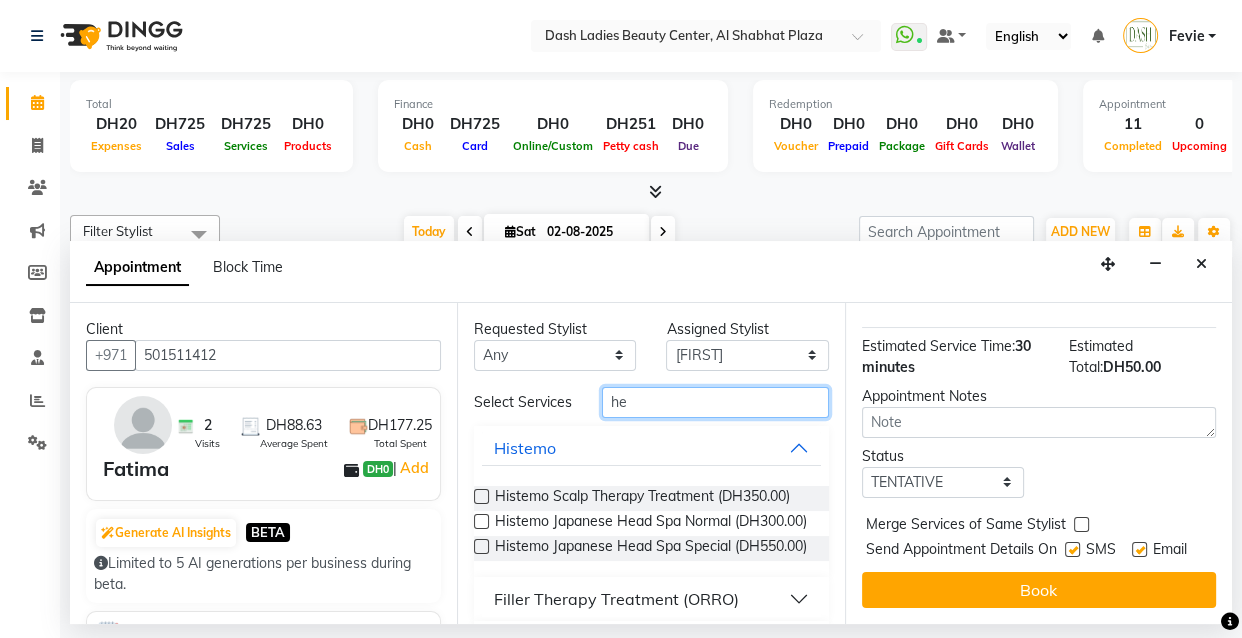 type on "h" 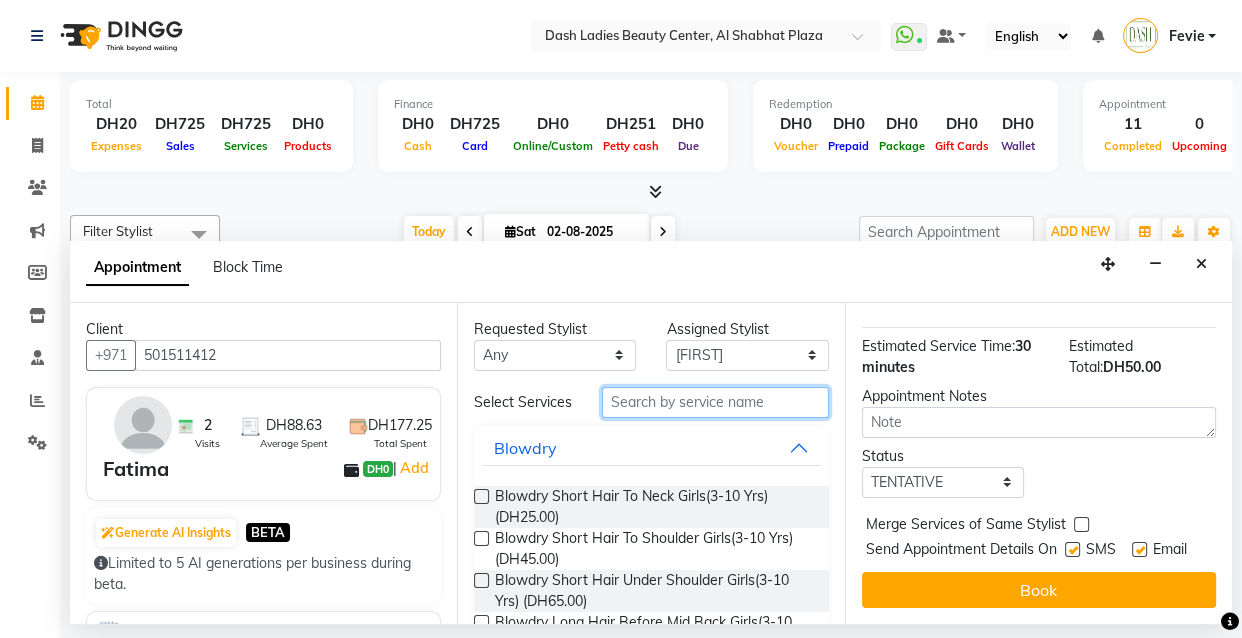 type 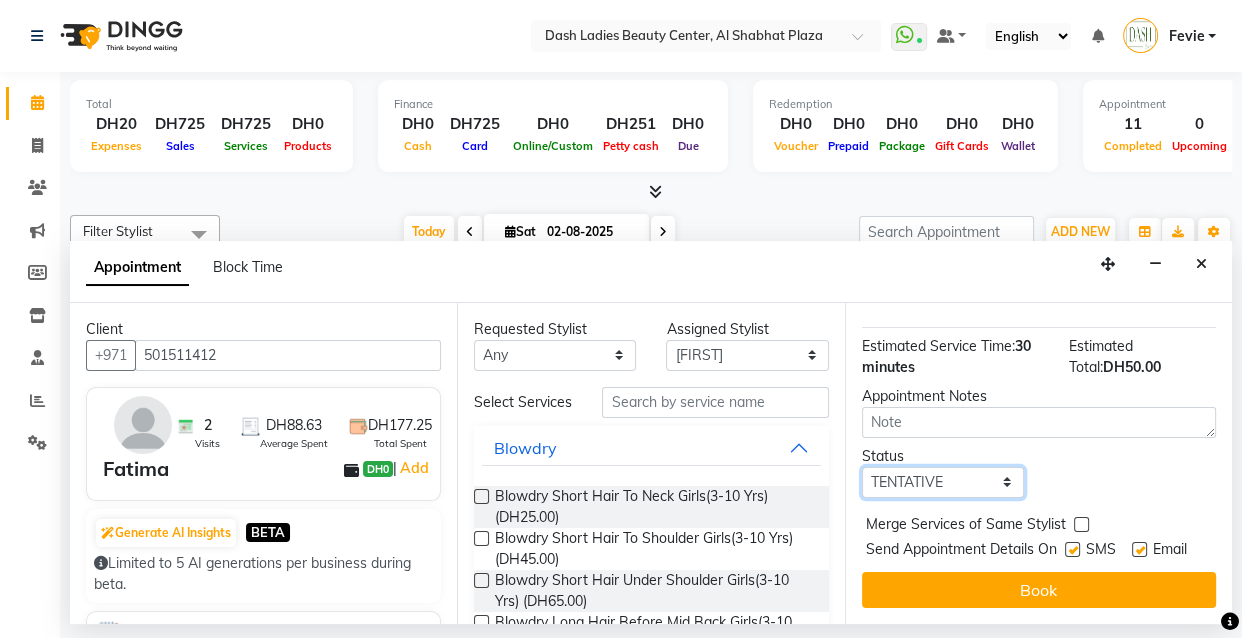 click on "Select TENTATIVE CONFIRM CHECK-IN UPCOMING" at bounding box center (943, 482) 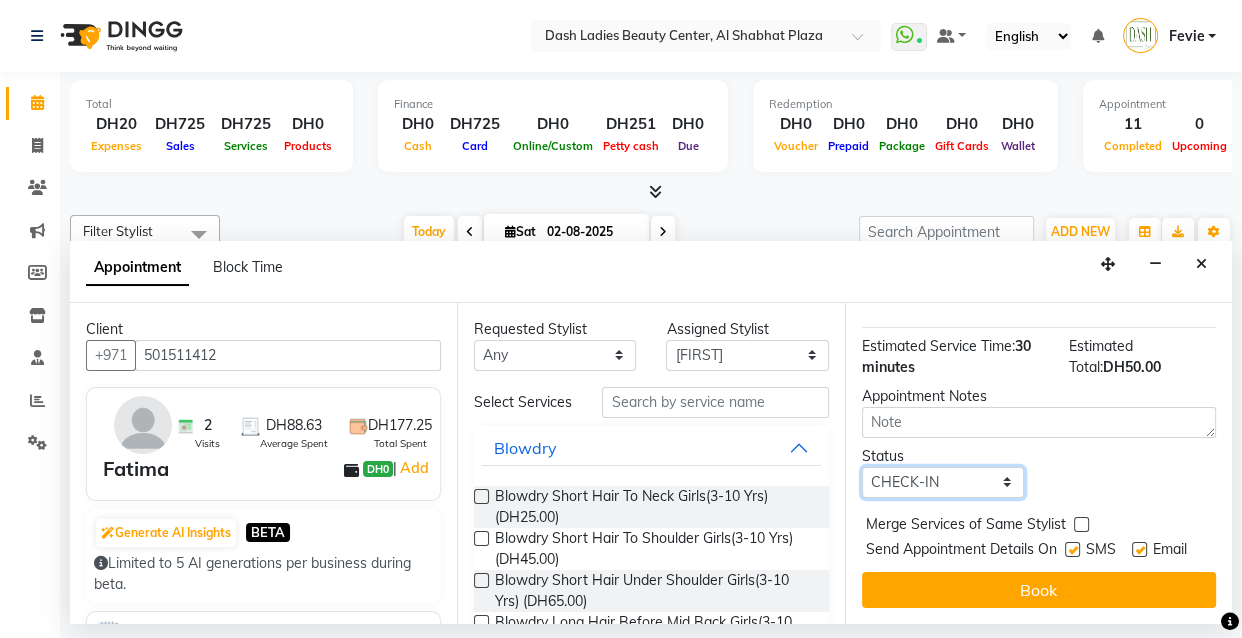 click on "Select TENTATIVE CONFIRM CHECK-IN UPCOMING" at bounding box center [943, 482] 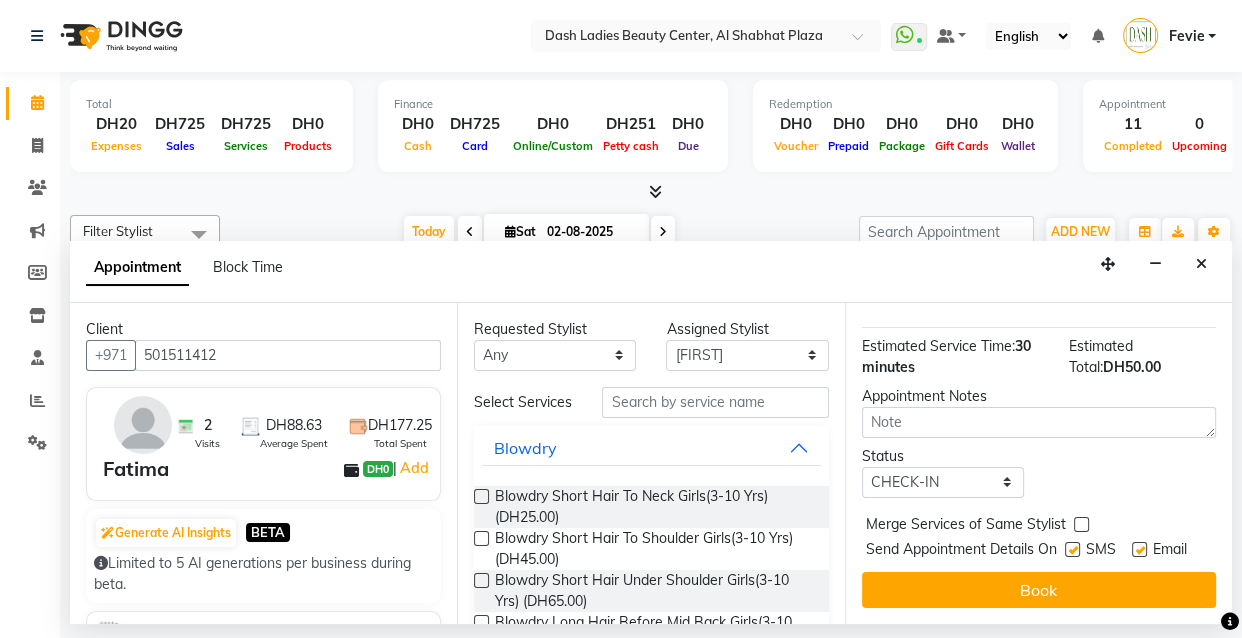 click at bounding box center [1081, 524] 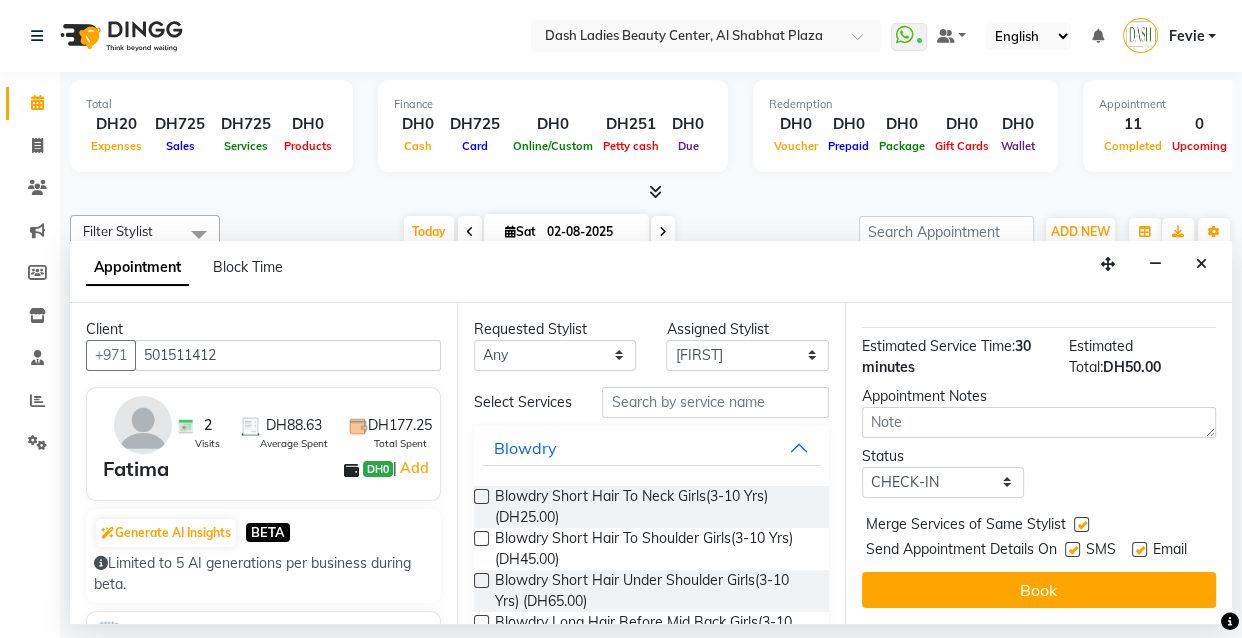 click at bounding box center [1072, 549] 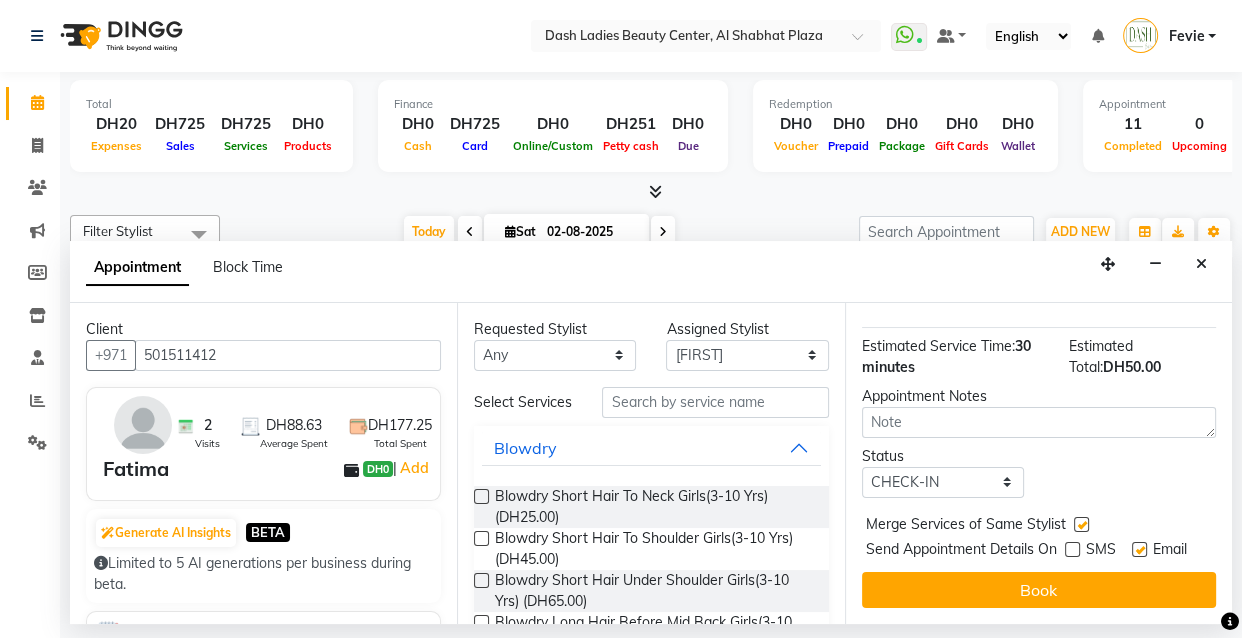 click at bounding box center (1139, 549) 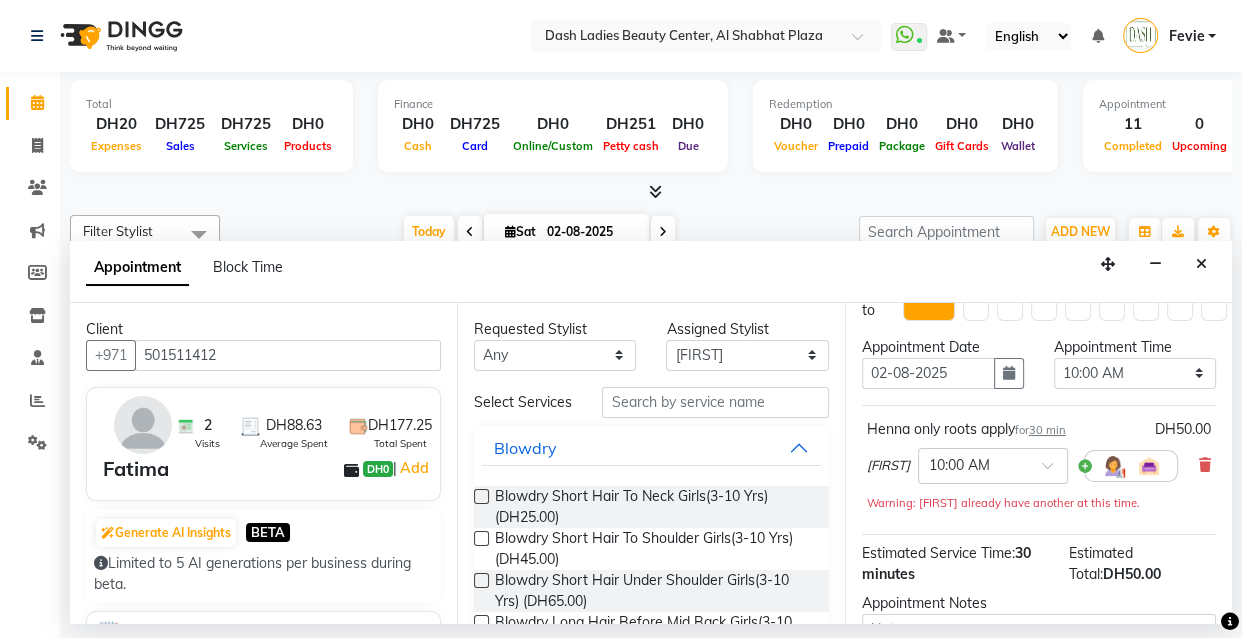 scroll, scrollTop: 0, scrollLeft: 0, axis: both 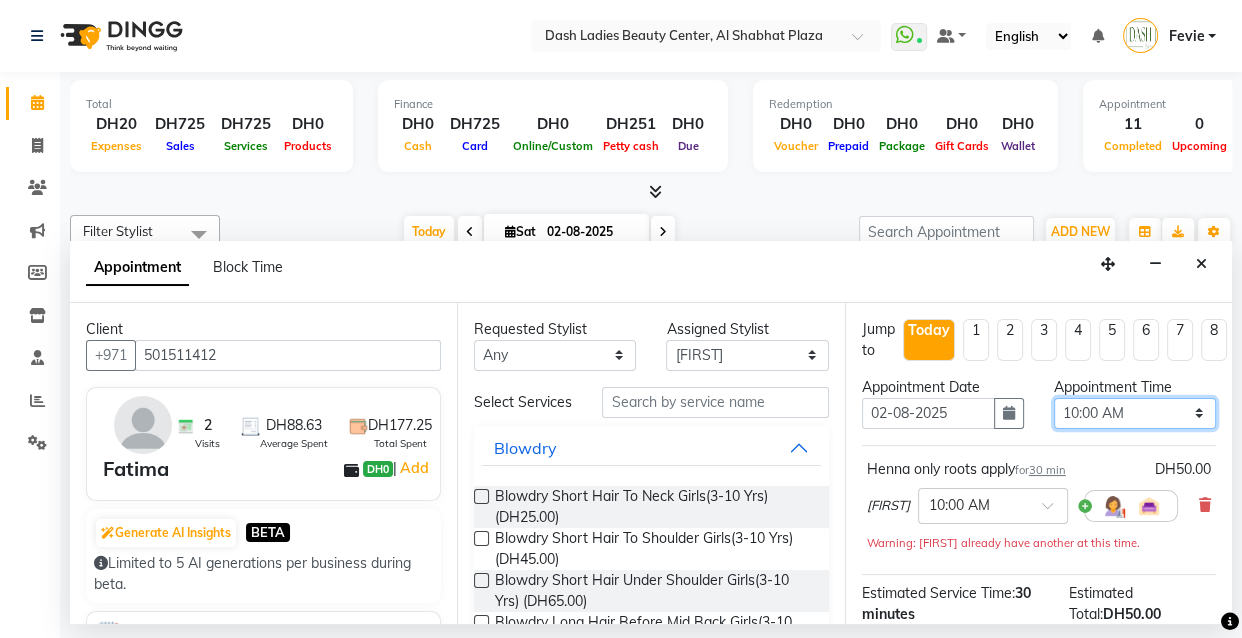 click on "Select 10:00 AM 10:15 AM 10:30 AM 10:45 AM 11:00 AM 11:15 AM 11:30 AM 11:45 AM 12:00 PM 12:15 PM 12:30 PM 12:45 PM 01:00 PM 01:15 PM 01:30 PM 01:45 PM 02:00 PM 02:15 PM 02:30 PM 02:45 PM 03:00 PM 03:15 PM 03:30 PM 03:45 PM 04:00 PM 04:15 PM 04:30 PM 04:45 PM 05:00 PM 05:15 PM 05:30 PM 05:45 PM 06:00 PM 06:15 PM 06:30 PM 06:45 PM 07:00 PM 07:15 PM 07:30 PM 07:45 PM 08:00 PM 08:15 PM 08:30 PM 08:45 PM 09:00 PM 09:15 PM 09:30 PM 09:45 PM 10:00 PM" at bounding box center (1135, 413) 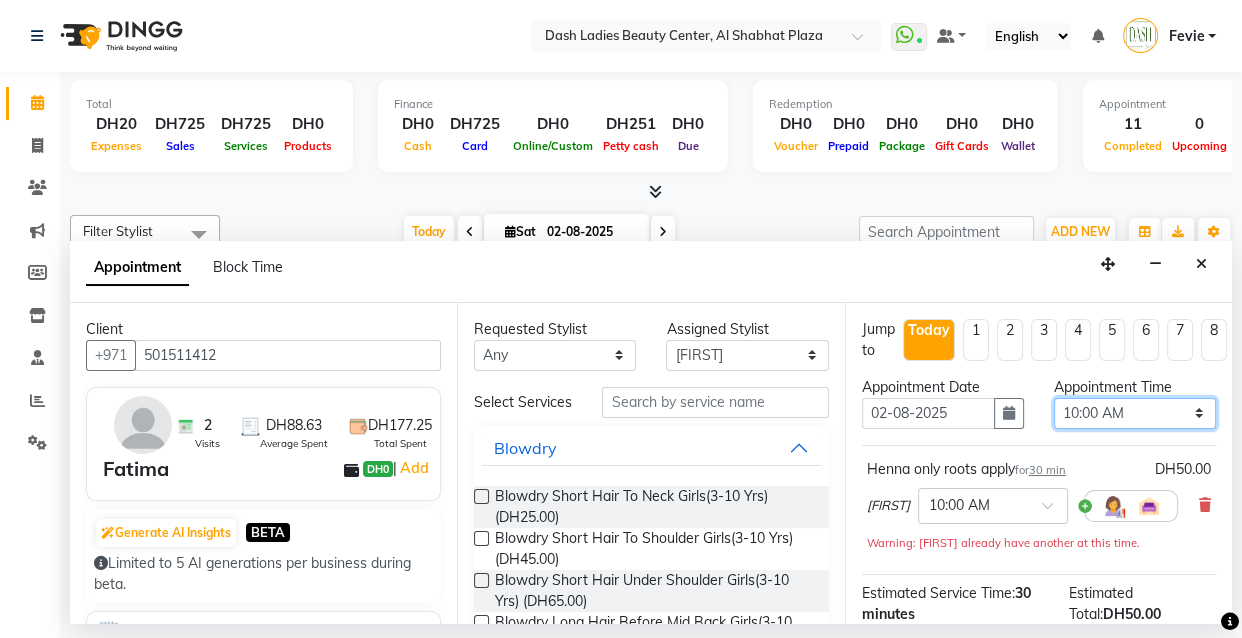 select on "825" 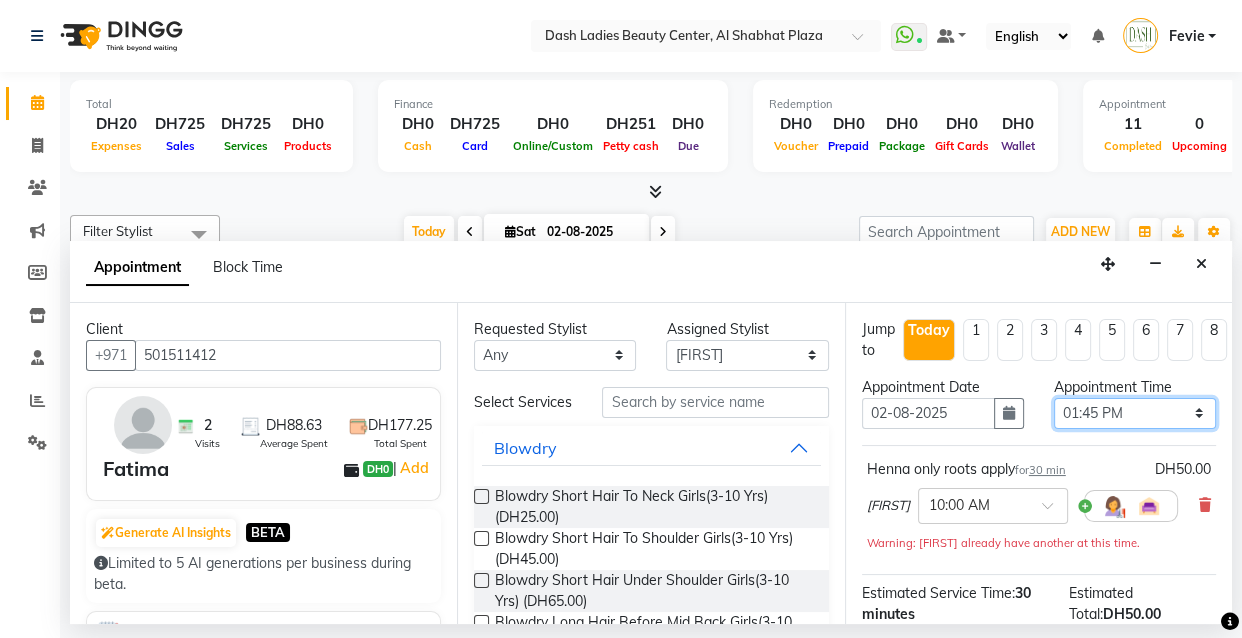 click on "Select 10:00 AM 10:15 AM 10:30 AM 10:45 AM 11:00 AM 11:15 AM 11:30 AM 11:45 AM 12:00 PM 12:15 PM 12:30 PM 12:45 PM 01:00 PM 01:15 PM 01:30 PM 01:45 PM 02:00 PM 02:15 PM 02:30 PM 02:45 PM 03:00 PM 03:15 PM 03:30 PM 03:45 PM 04:00 PM 04:15 PM 04:30 PM 04:45 PM 05:00 PM 05:15 PM 05:30 PM 05:45 PM 06:00 PM 06:15 PM 06:30 PM 06:45 PM 07:00 PM 07:15 PM 07:30 PM 07:45 PM 08:00 PM 08:15 PM 08:30 PM 08:45 PM 09:00 PM 09:15 PM 09:30 PM 09:45 PM 10:00 PM" at bounding box center (1135, 413) 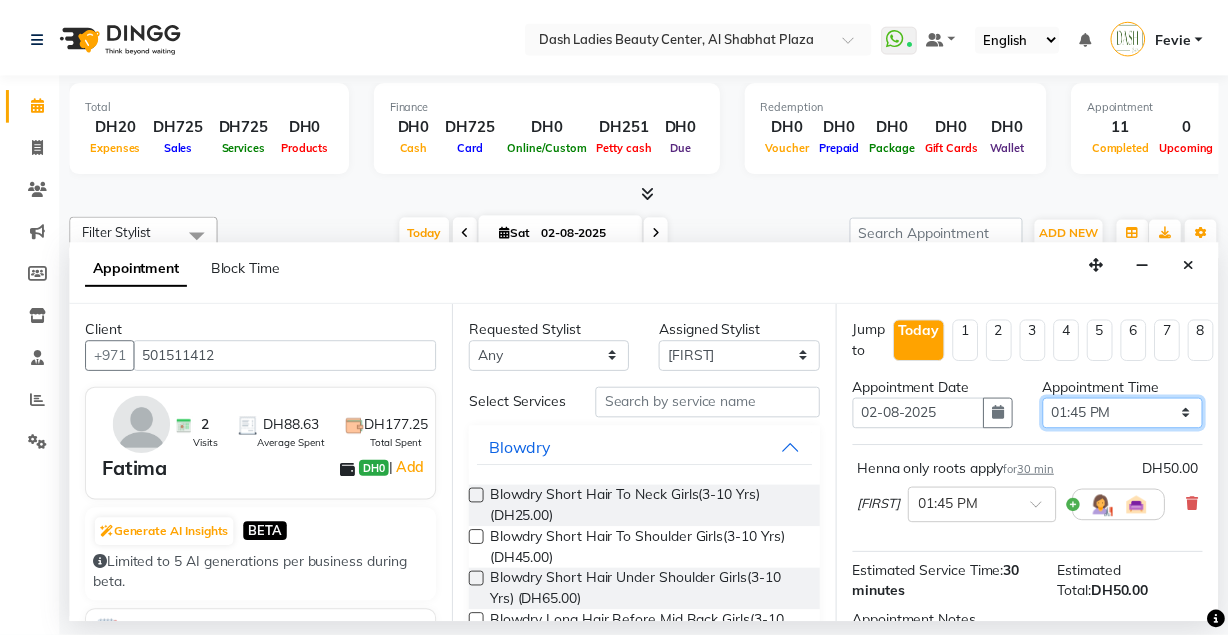 scroll, scrollTop: 256, scrollLeft: 0, axis: vertical 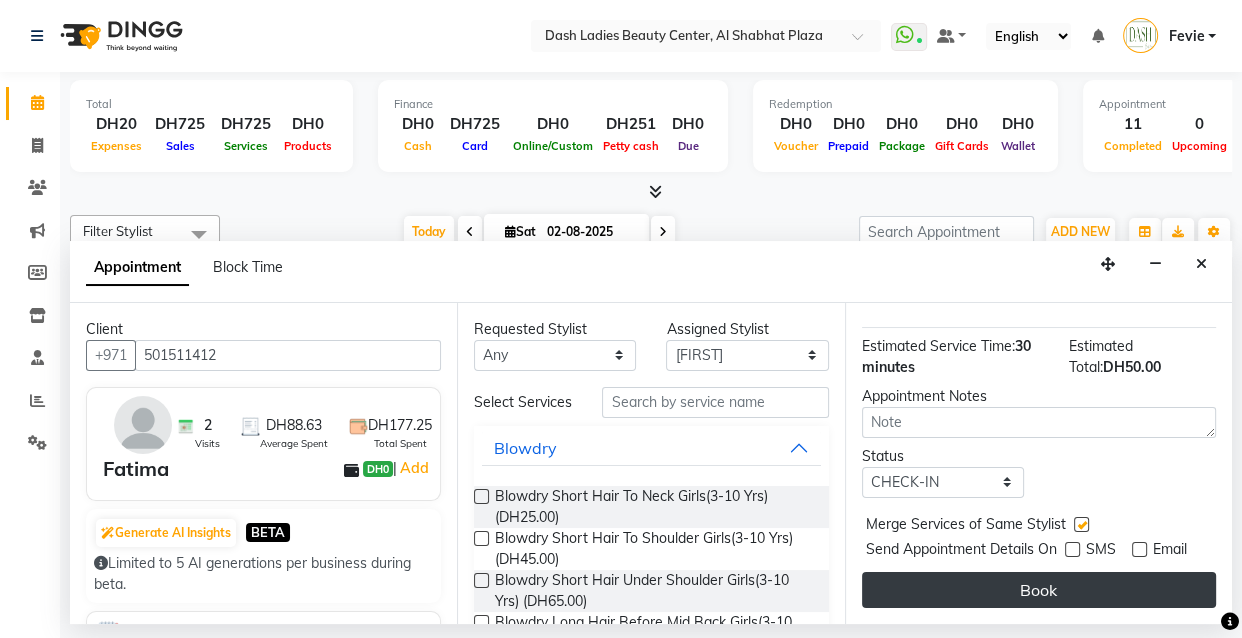 click on "Book" at bounding box center (1039, 590) 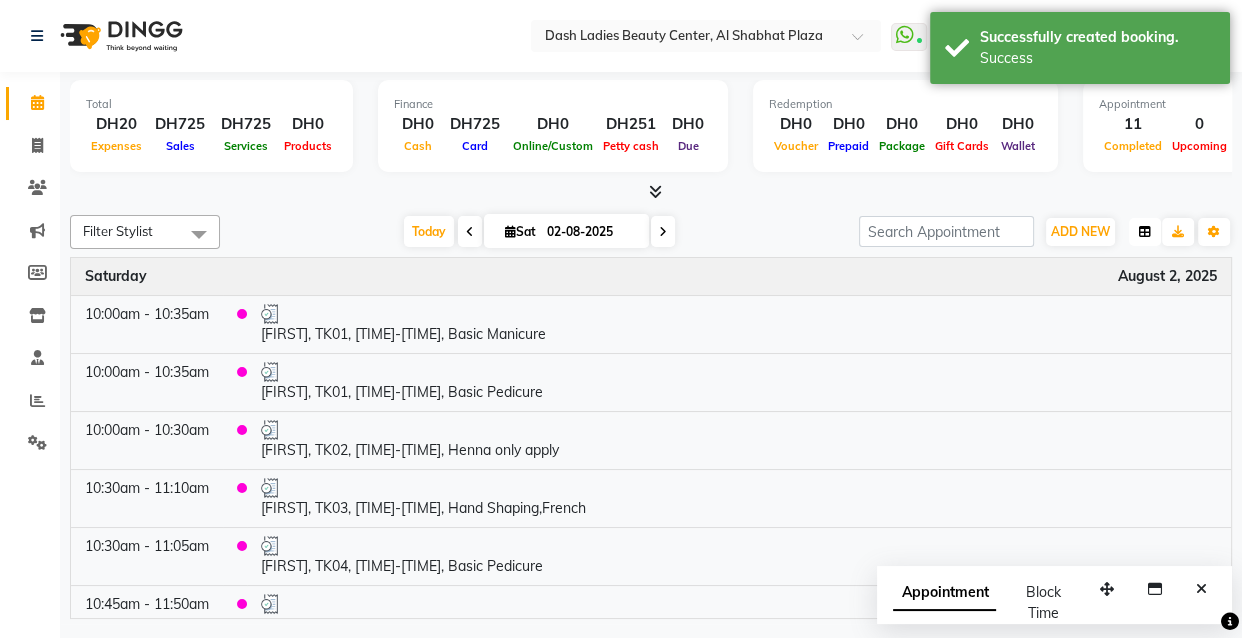 click at bounding box center [1145, 232] 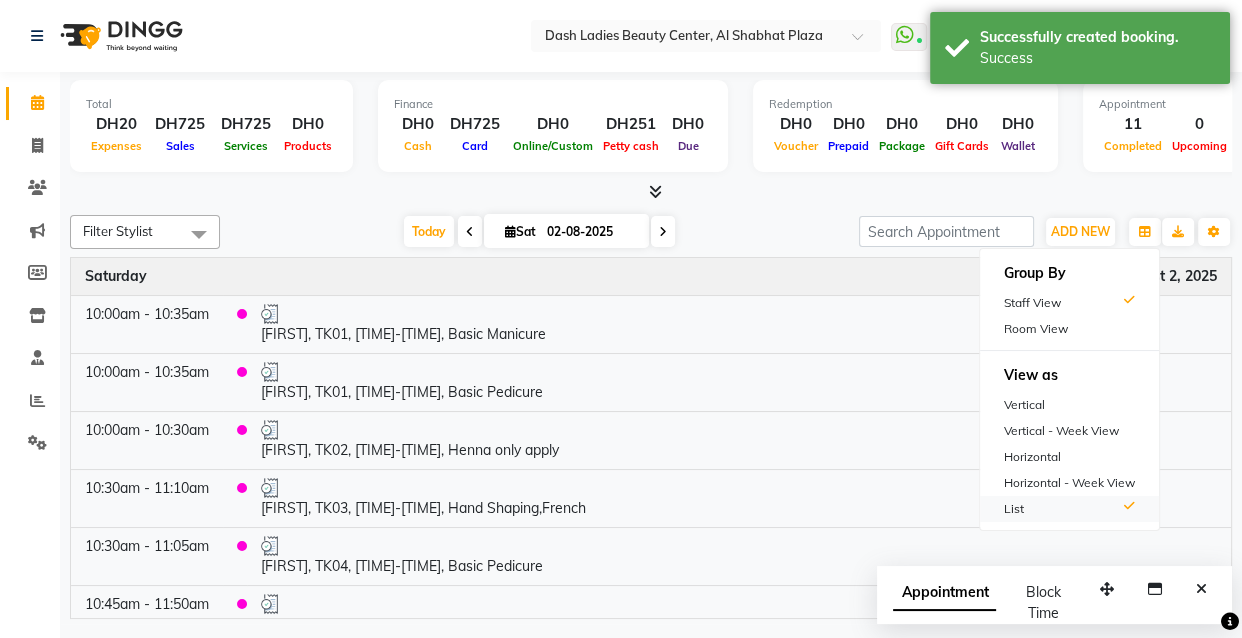 click on "List" at bounding box center (1069, 509) 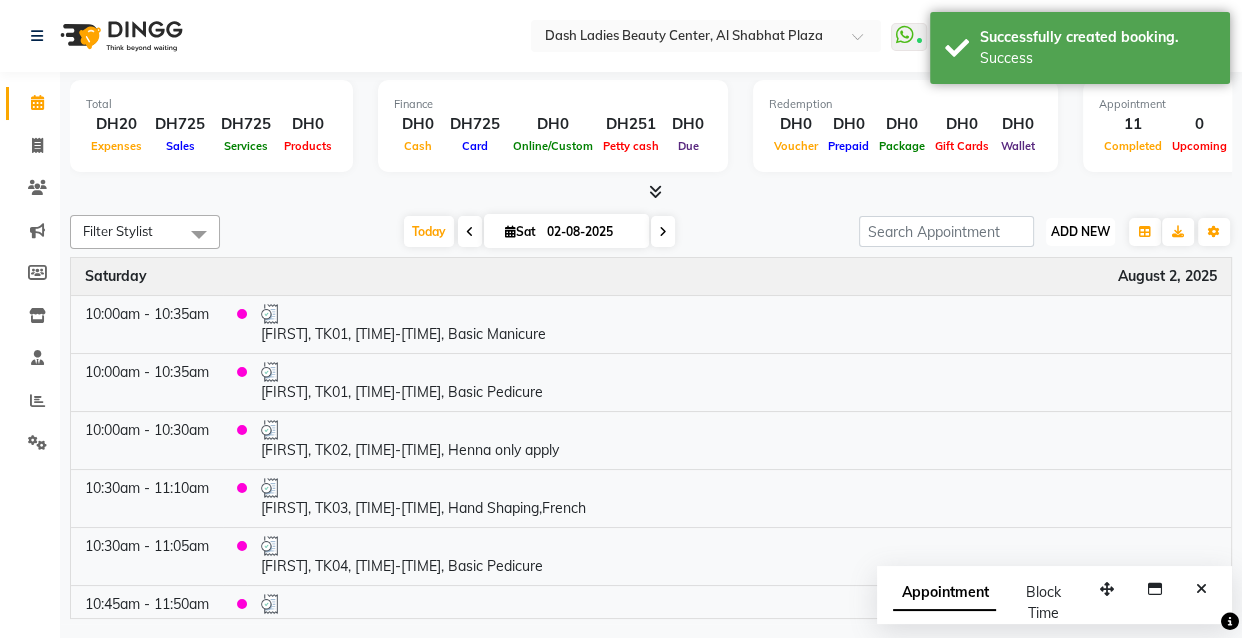 click on "ADD NEW" at bounding box center [1080, 231] 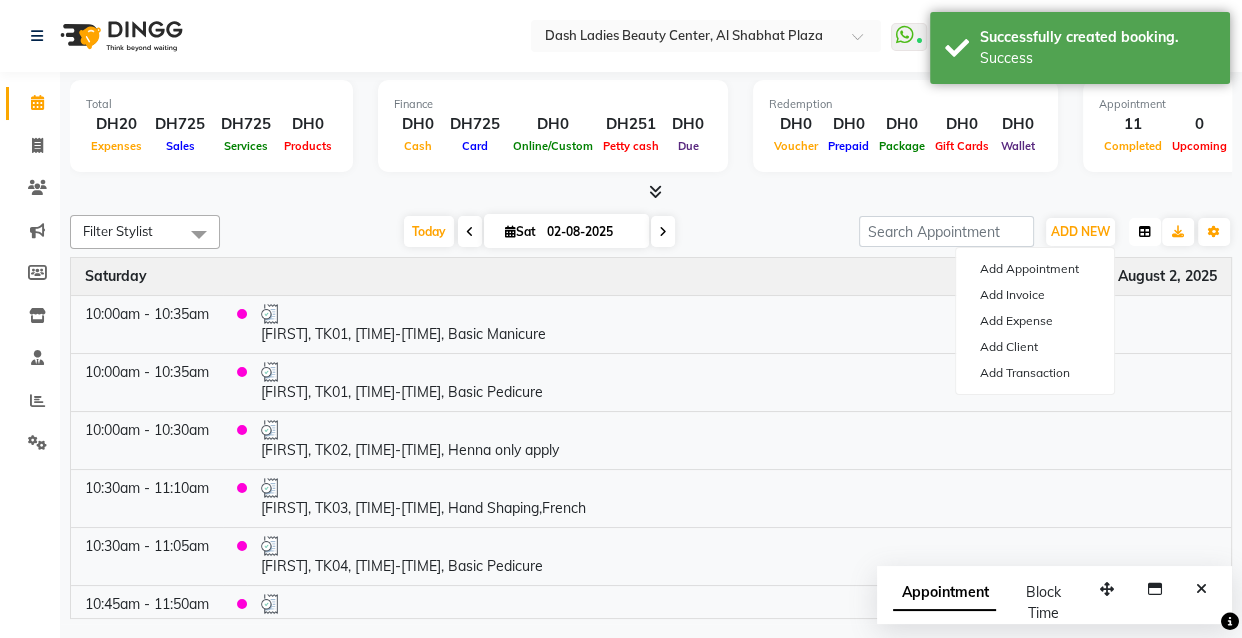 click at bounding box center (1145, 232) 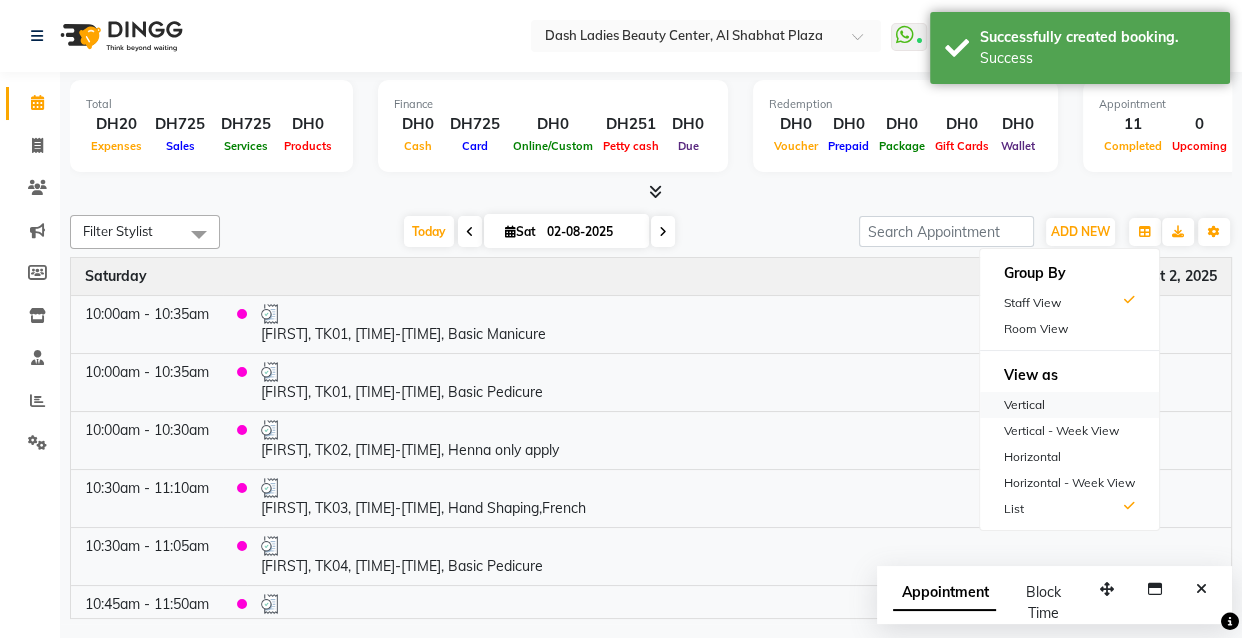 click on "Vertical" at bounding box center (1069, 405) 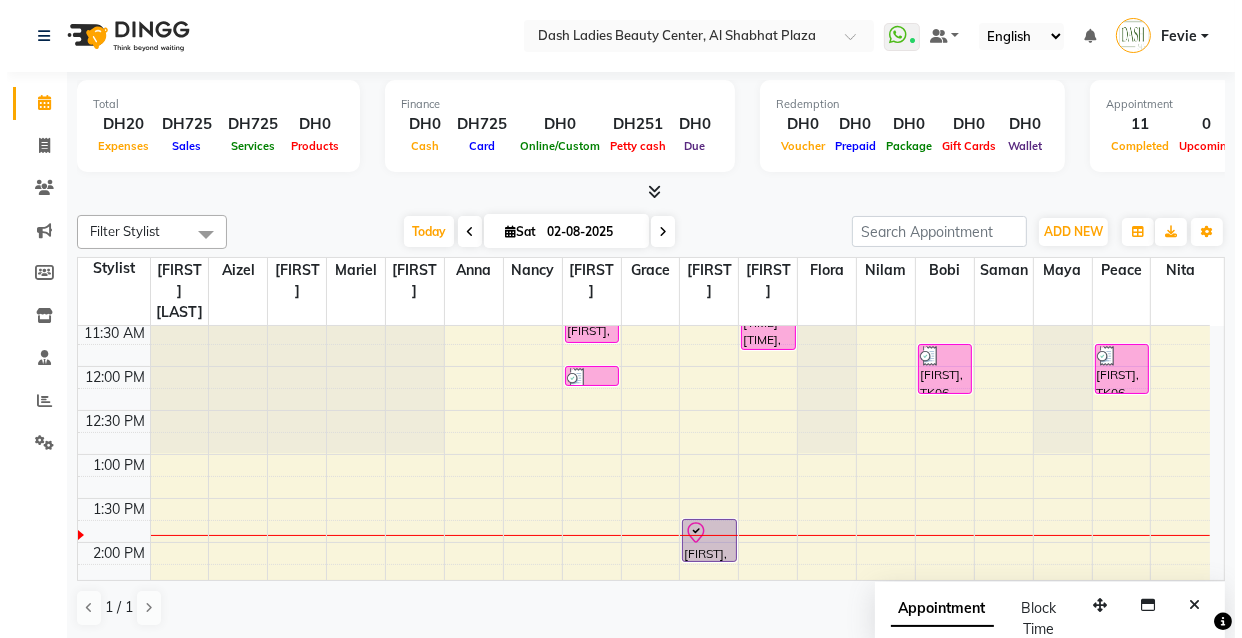 scroll, scrollTop: 240, scrollLeft: 0, axis: vertical 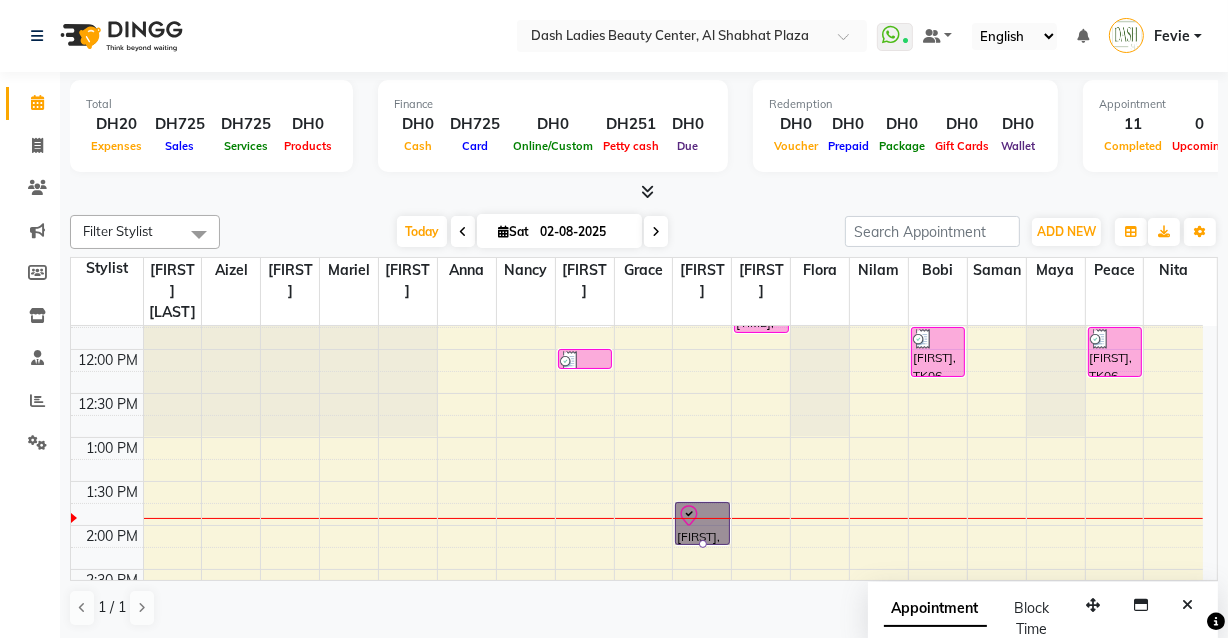 click on "[FIRST], TK08, [TIME]-[TIME], Henna only roots apply" at bounding box center (702, 523) 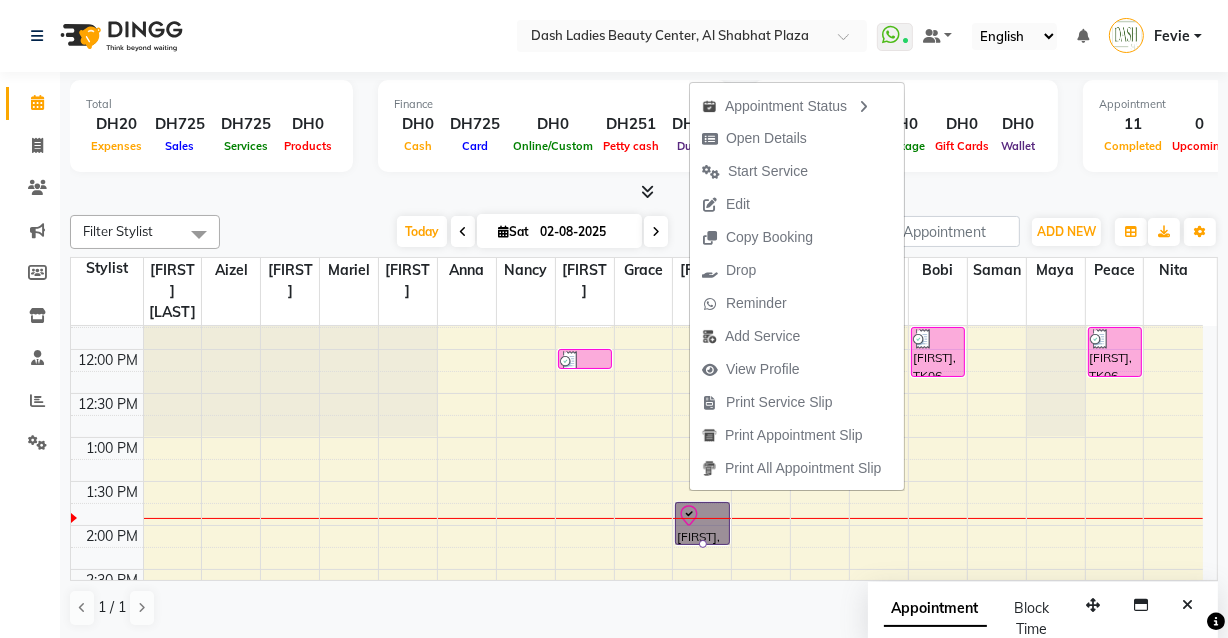 click on "Calendar  Invoice  Clients  Marketing  Members  Inventory  Staff  Reports  Settings Completed InProgress Upcoming Dropped Tentative Check-In Confirm Bookings Segments Page Builder" 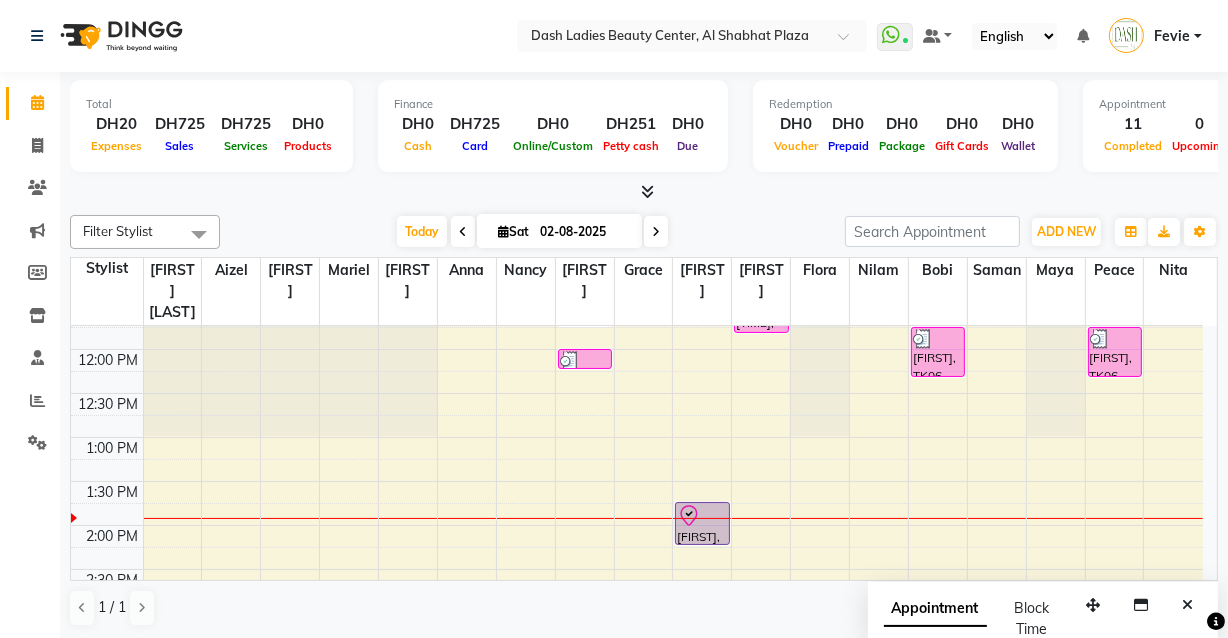 click on "Fevie" at bounding box center [1155, 36] 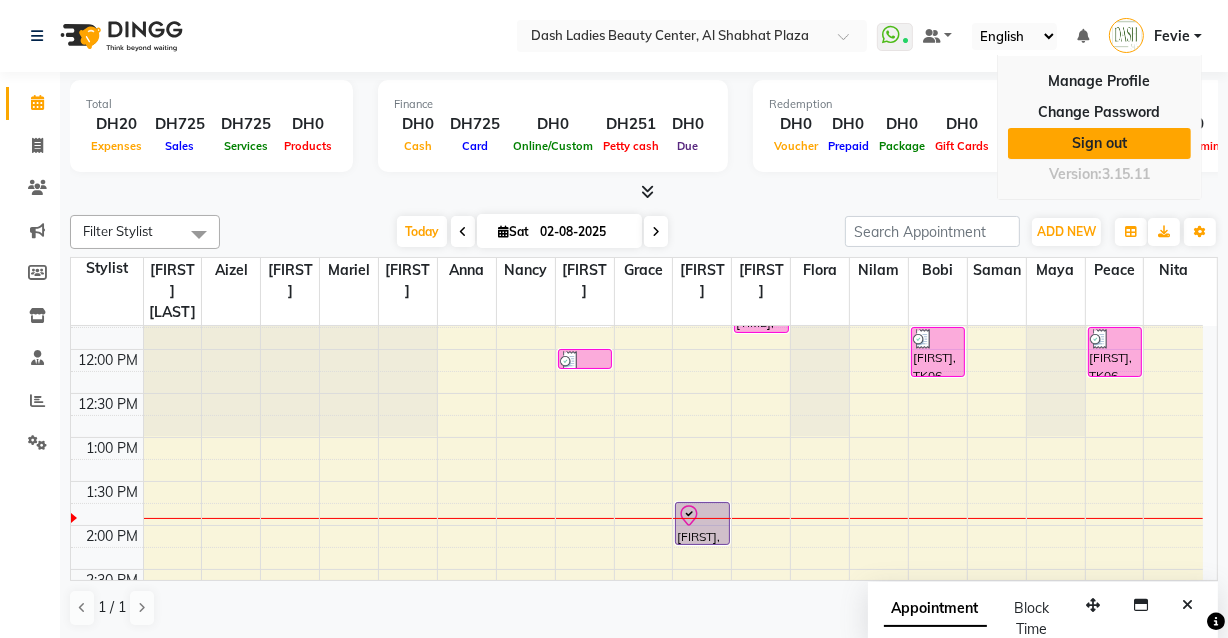 click on "Sign out" at bounding box center (1099, 143) 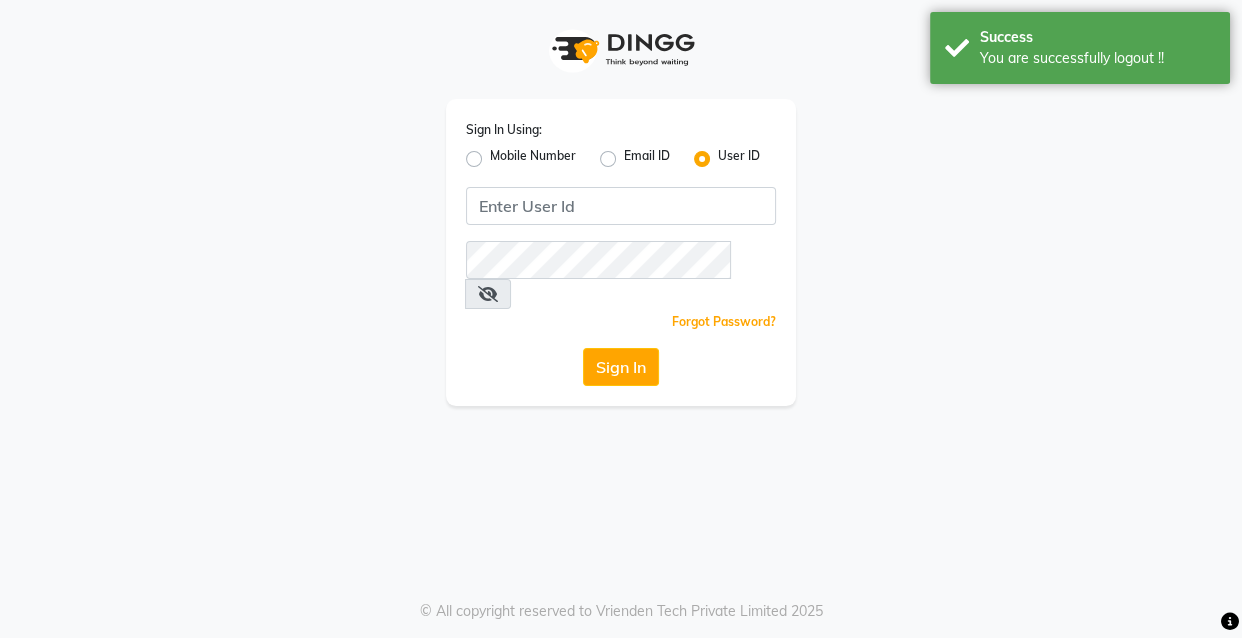 click on "Mobile Number" 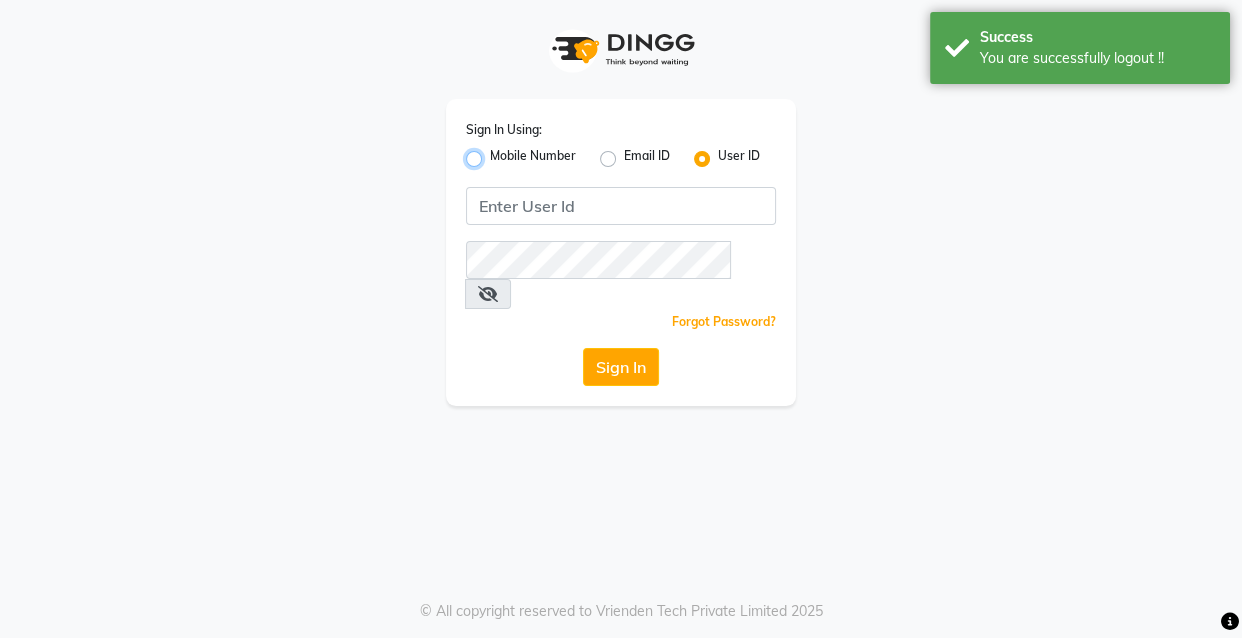 click on "Mobile Number" at bounding box center (496, 153) 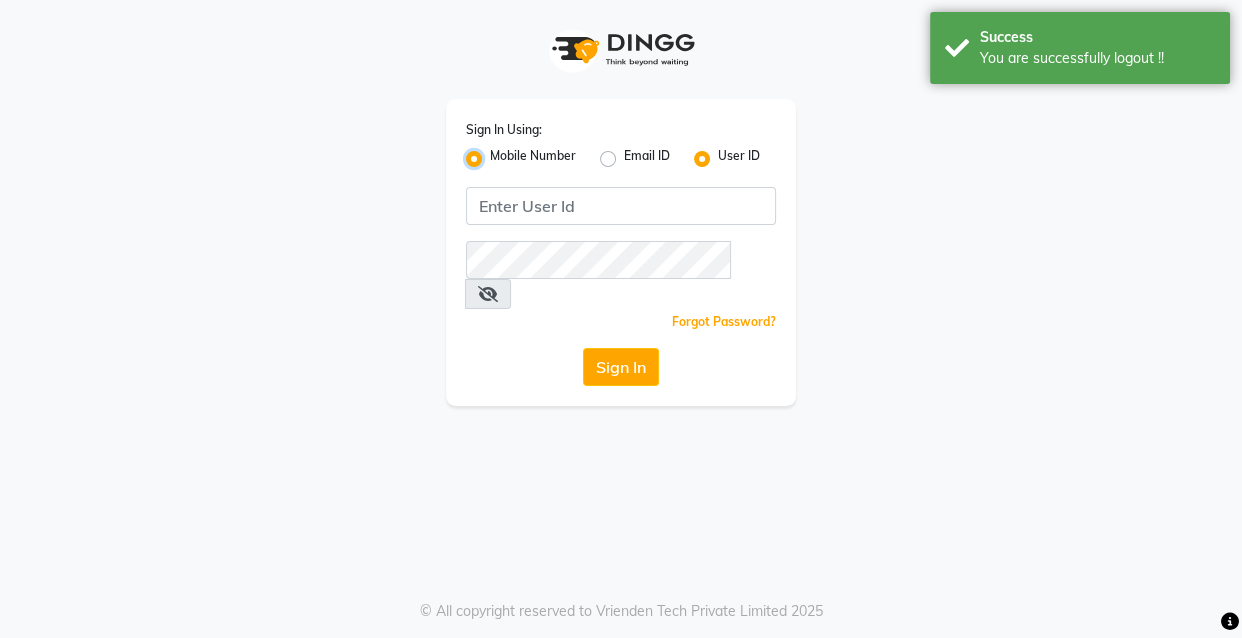 radio on "false" 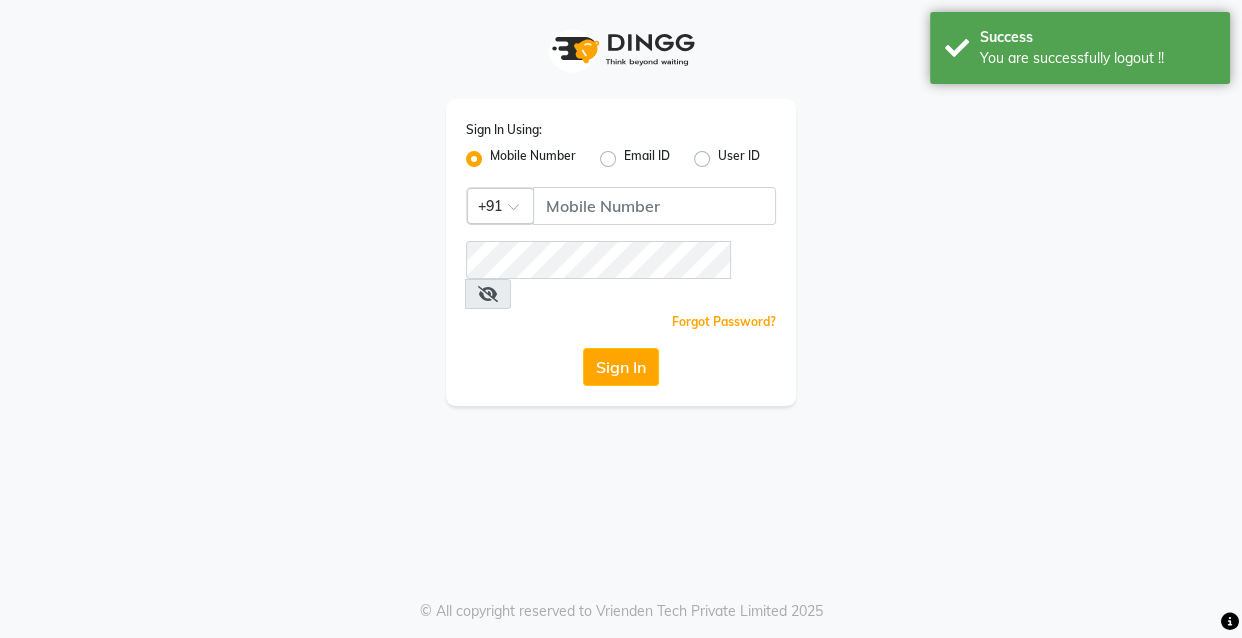 click 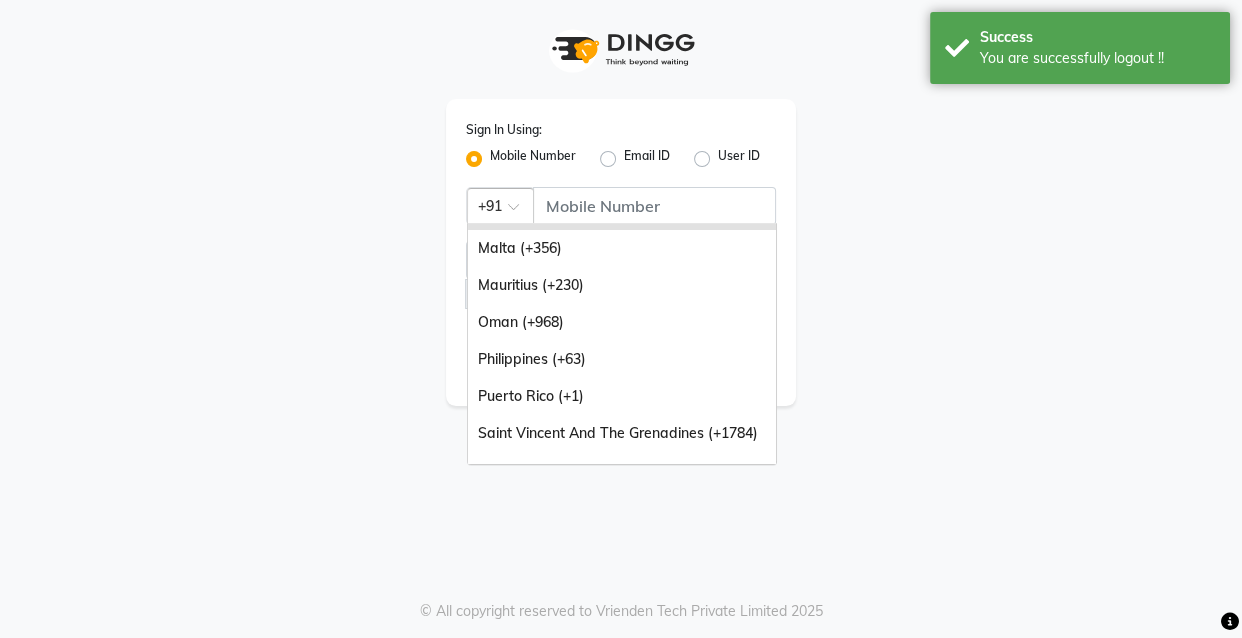 scroll, scrollTop: 500, scrollLeft: 0, axis: vertical 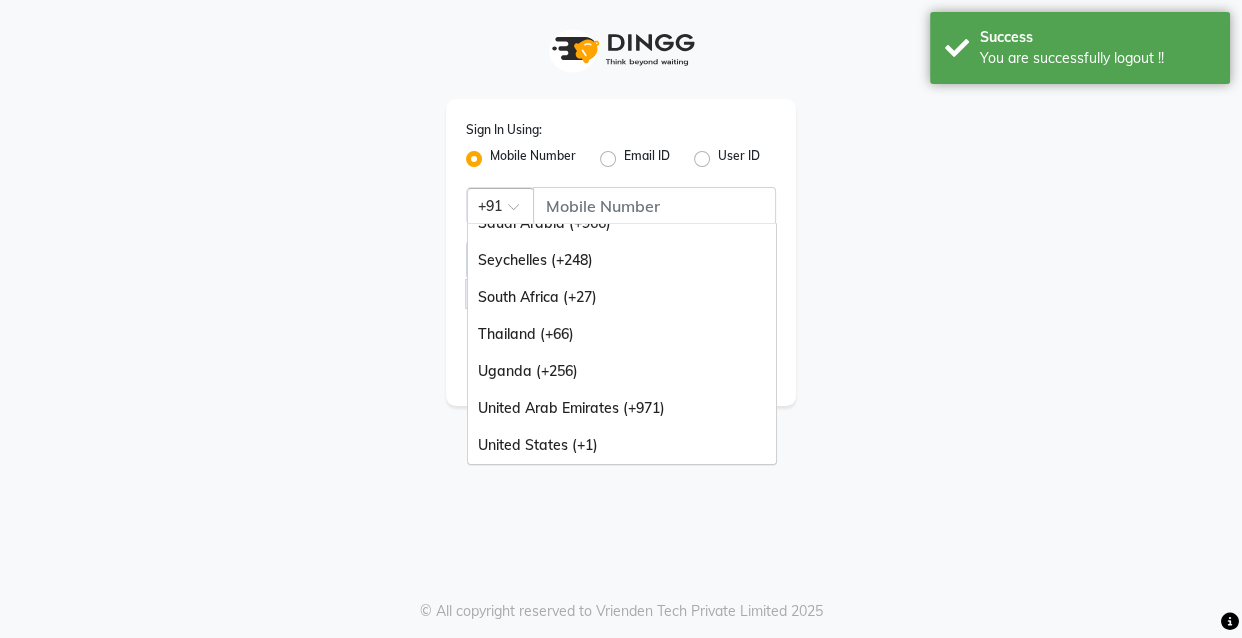 click on "United States (+1)" at bounding box center (622, 445) 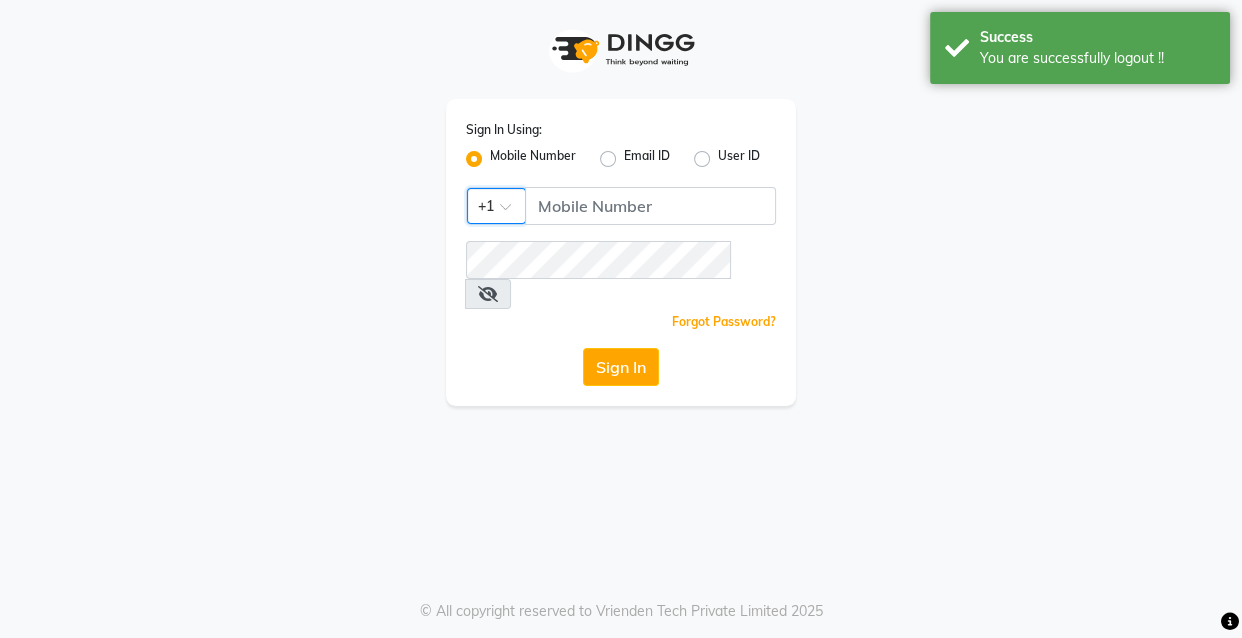 click 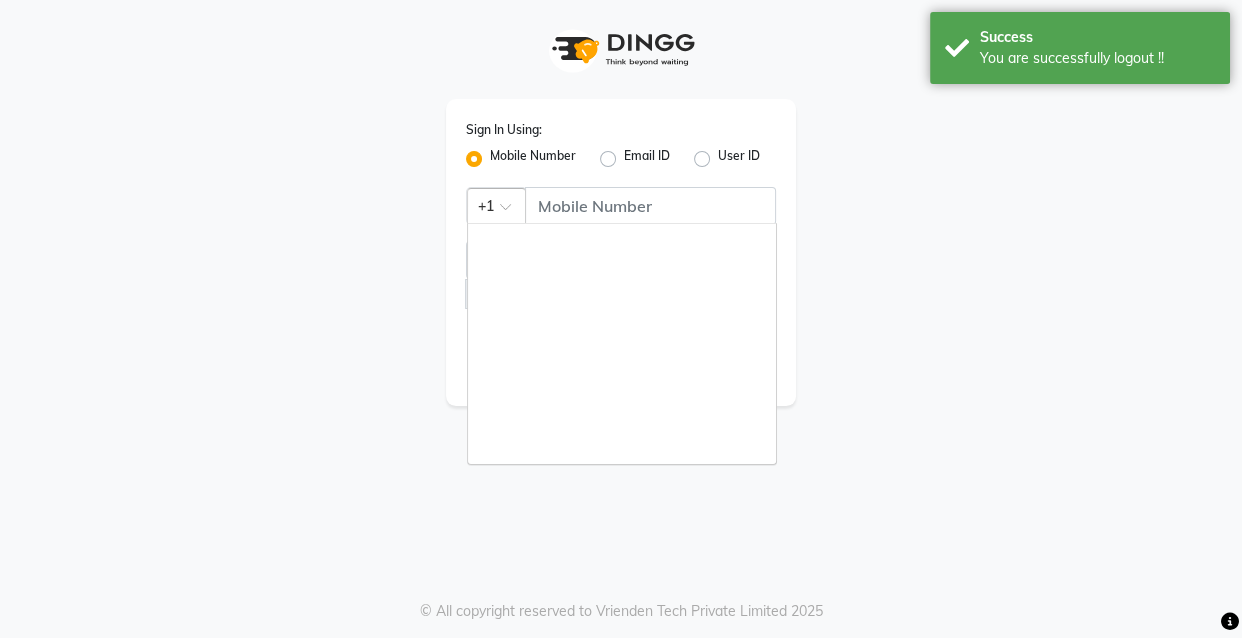 scroll, scrollTop: 500, scrollLeft: 0, axis: vertical 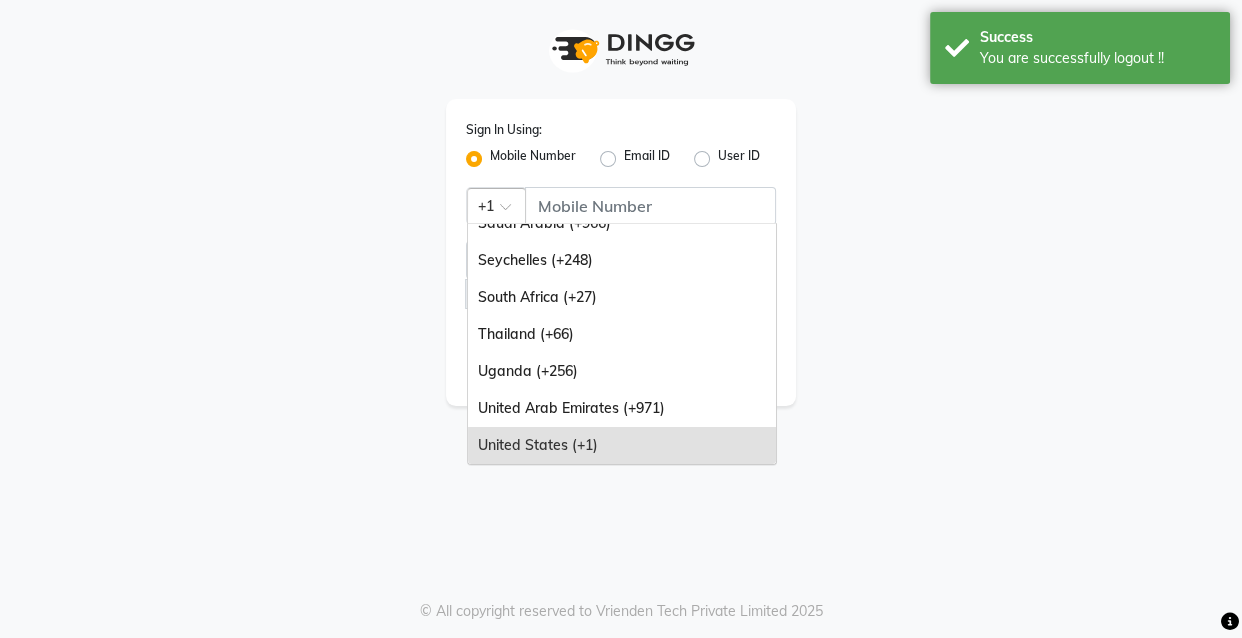 click on "United Arab Emirates (+971)" at bounding box center (622, 408) 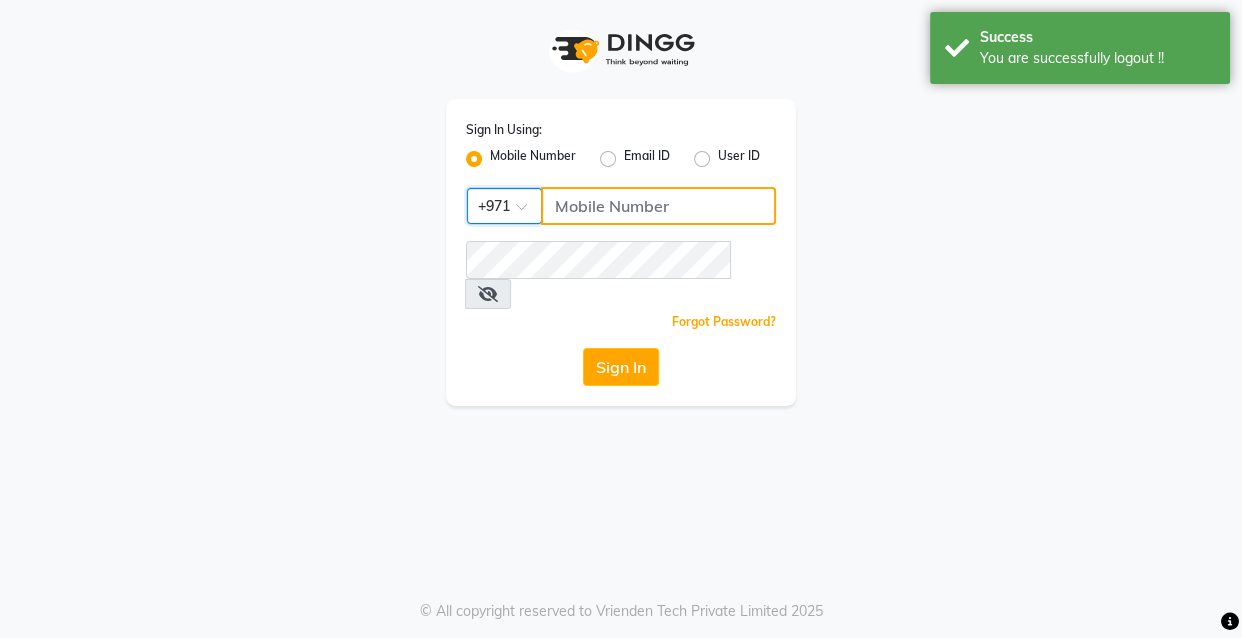 click 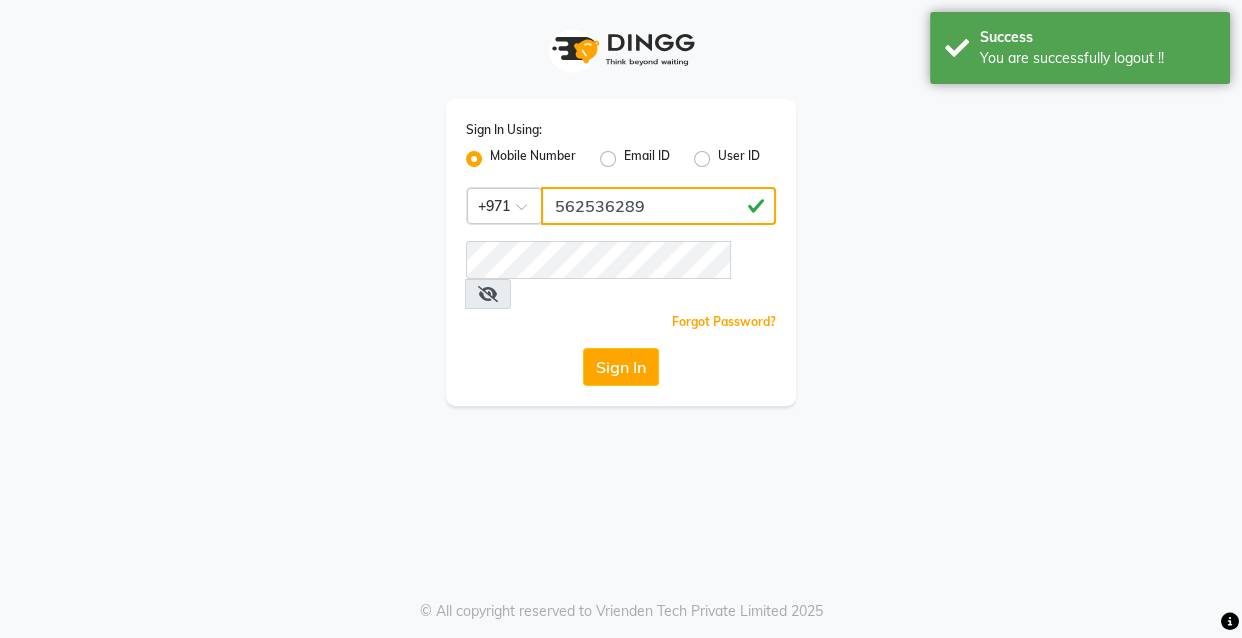 type on "562536289" 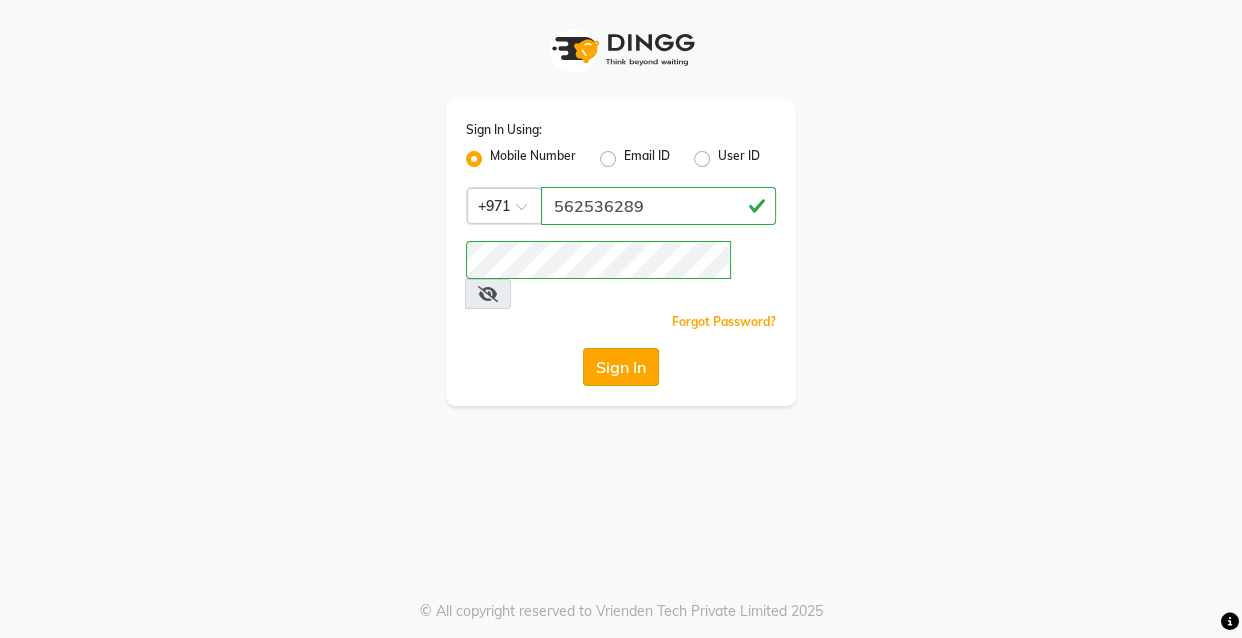 click on "Sign In" 